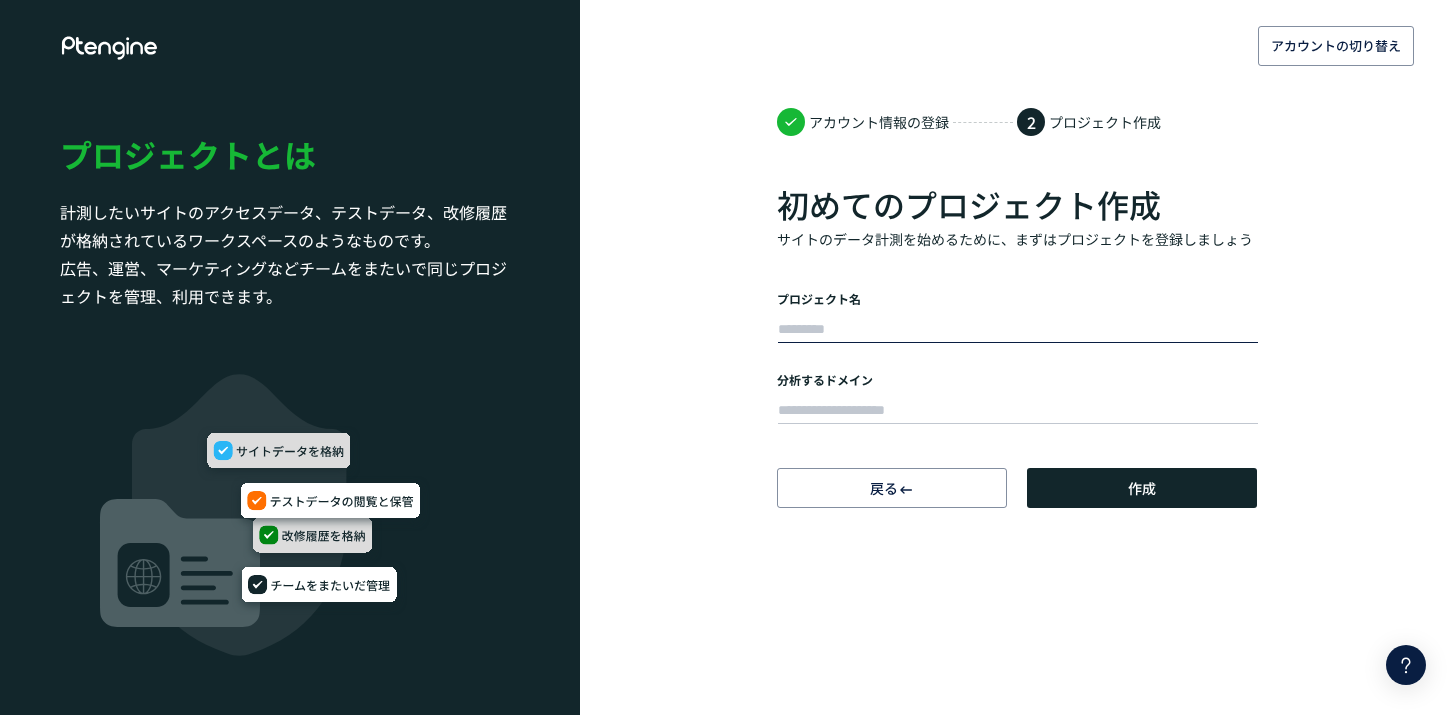 scroll, scrollTop: 0, scrollLeft: 0, axis: both 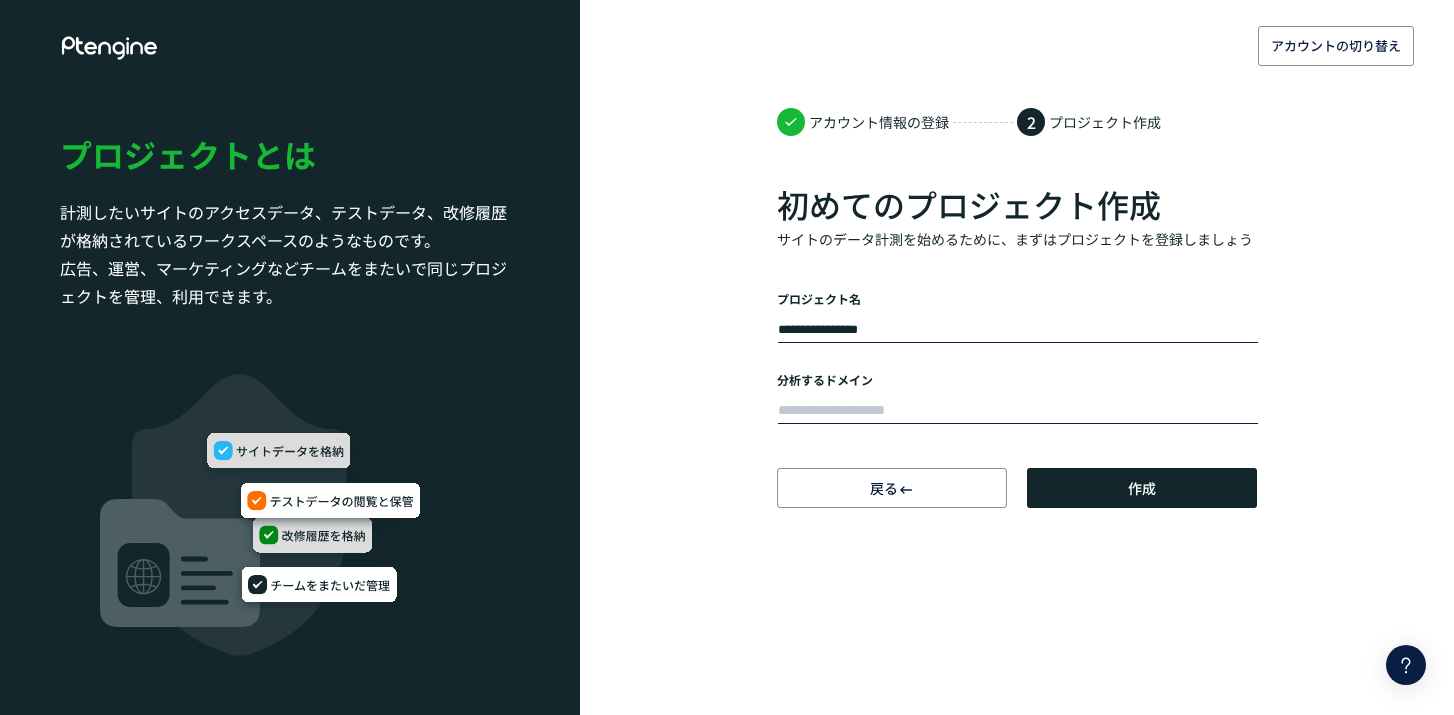 type on "**********" 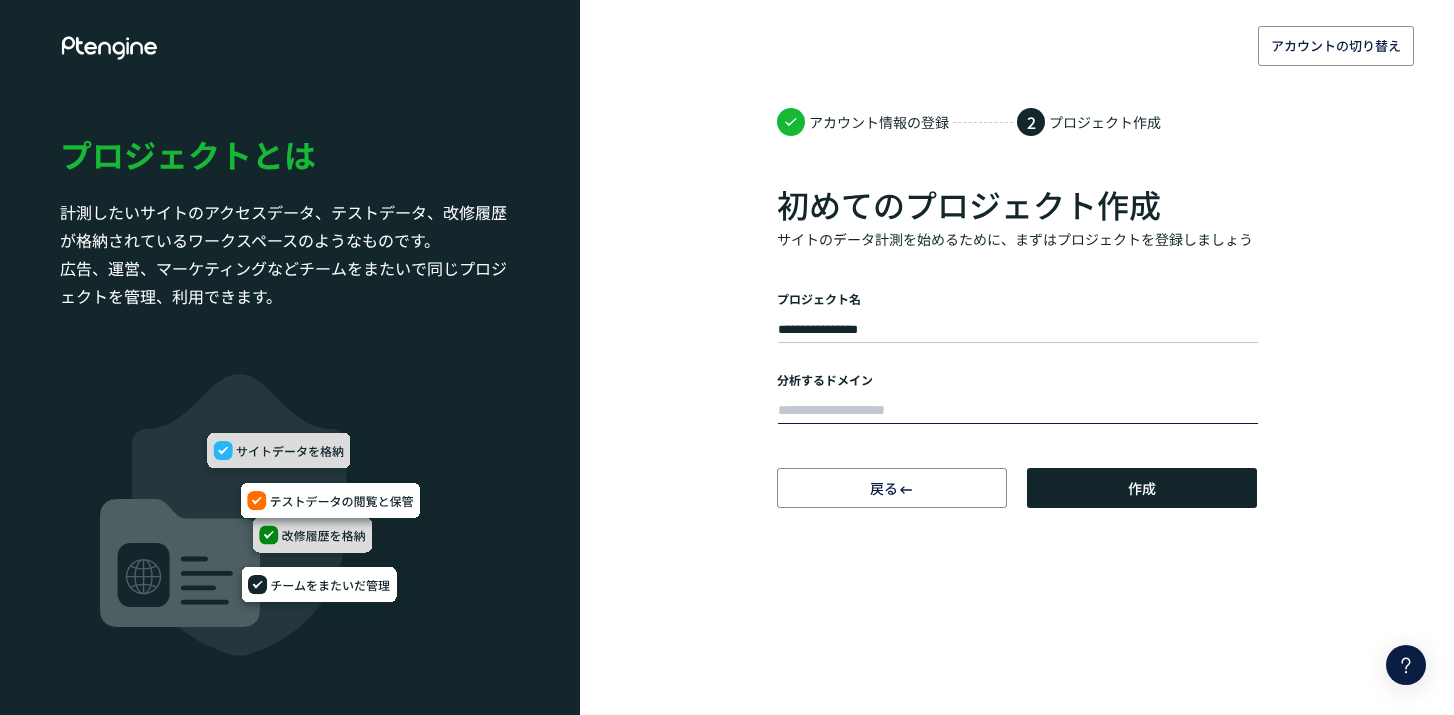 paste on "**********" 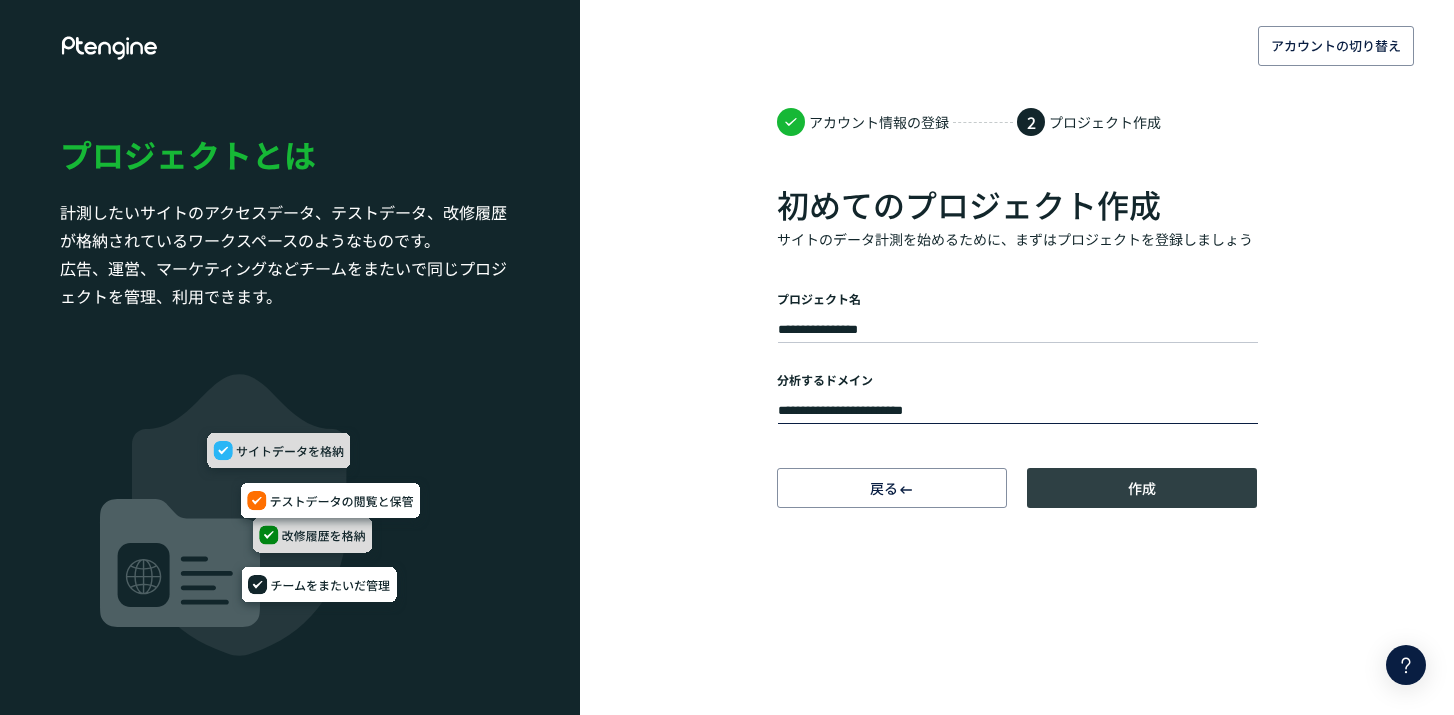 type on "**********" 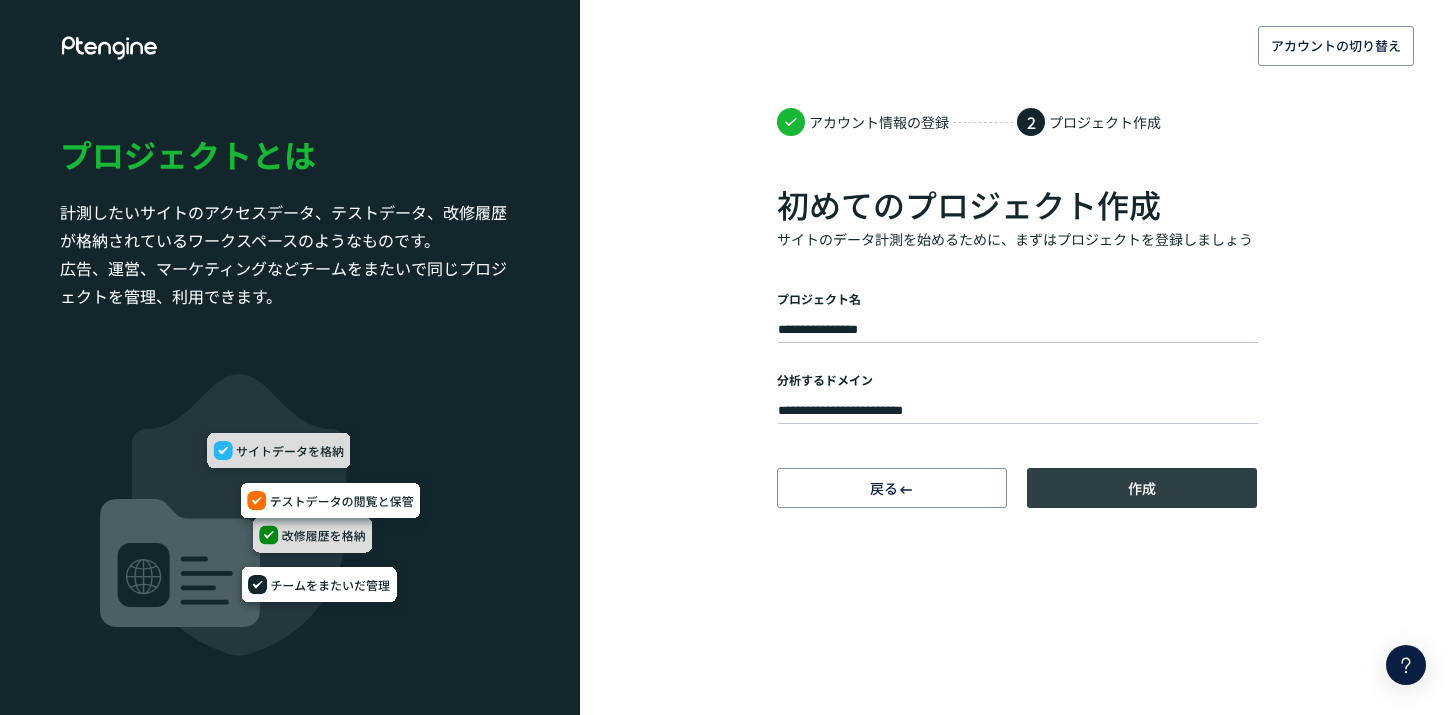 click on "作成" at bounding box center [1142, 488] 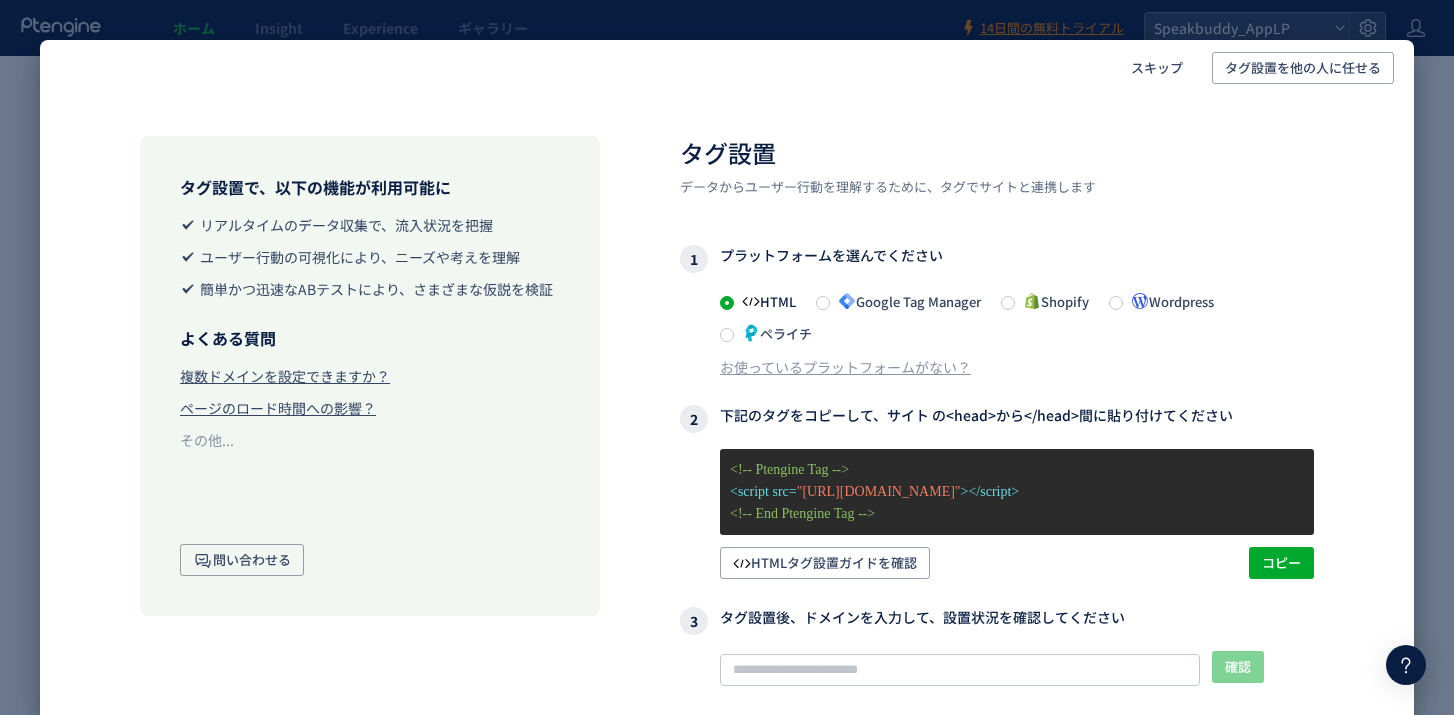 scroll, scrollTop: 0, scrollLeft: 0, axis: both 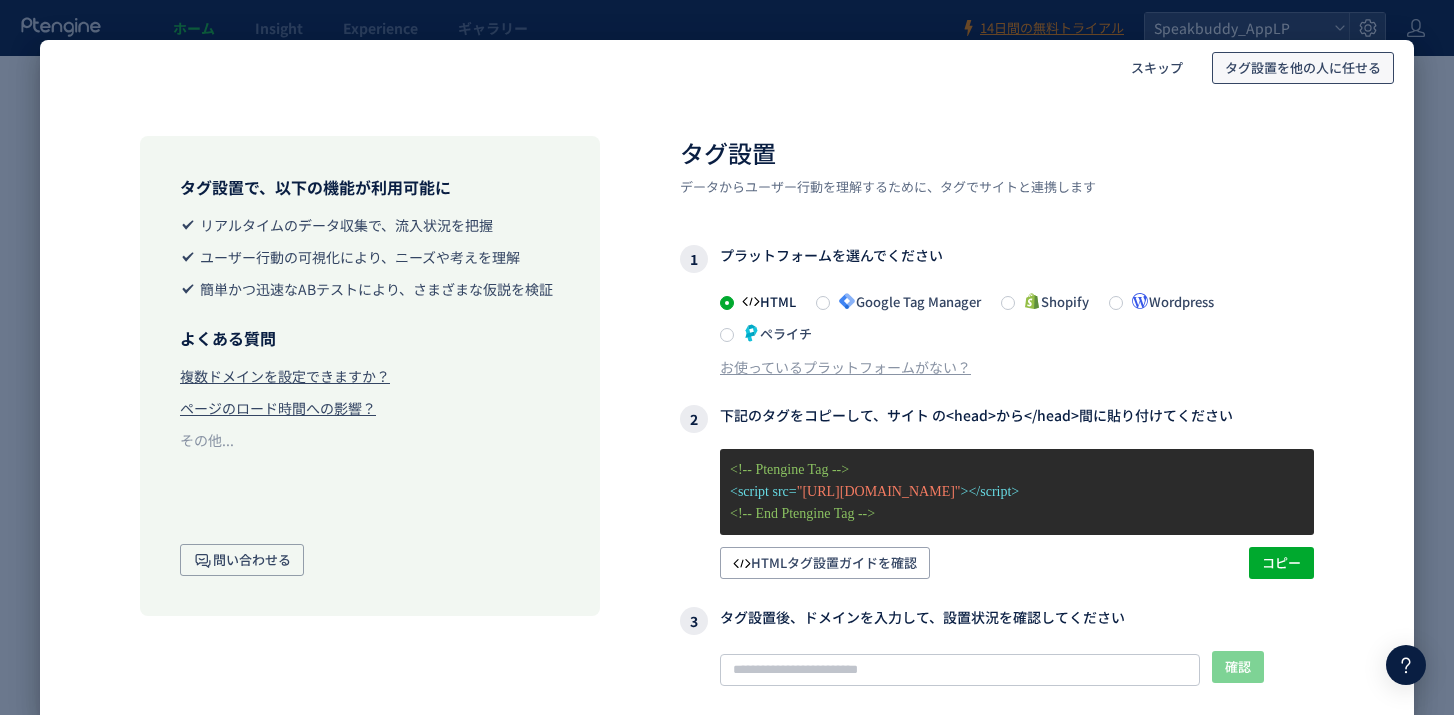 click on "タグ設置を他の人に任せる" at bounding box center [1303, 68] 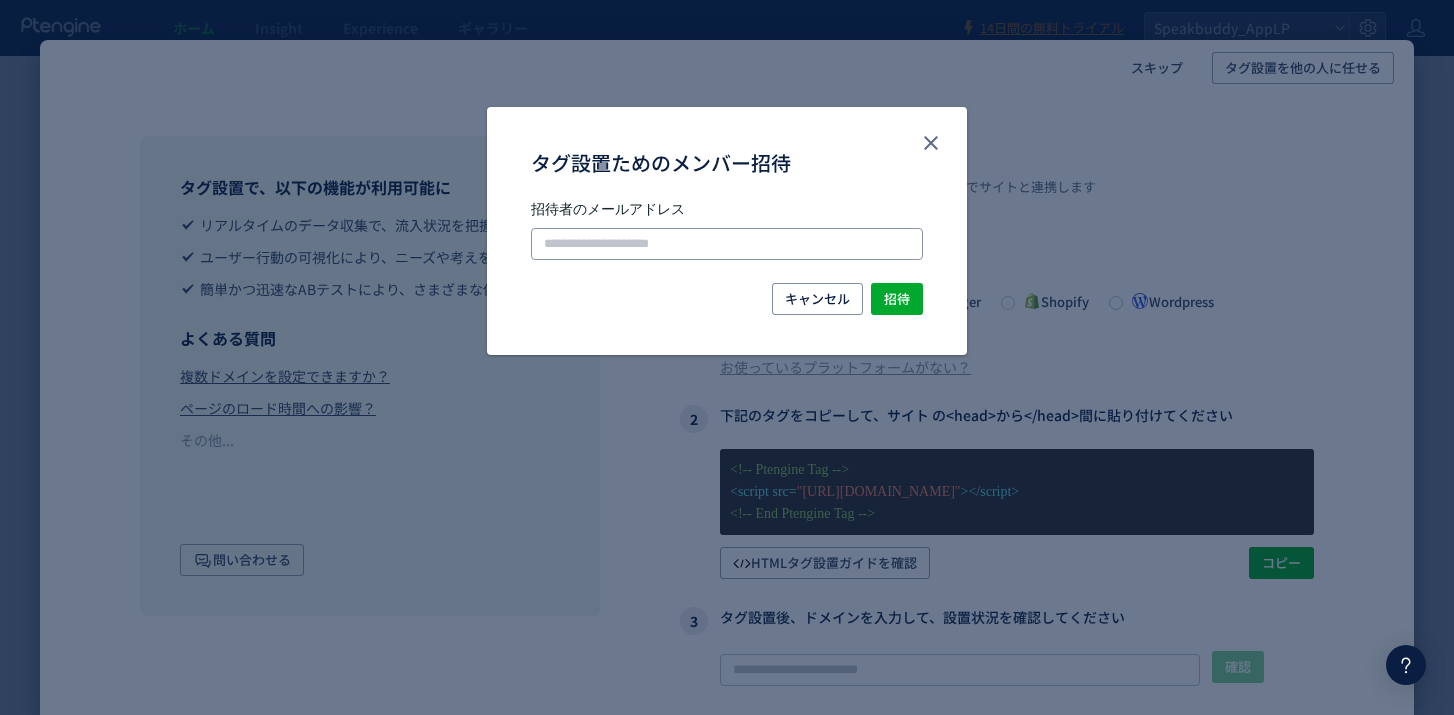 click 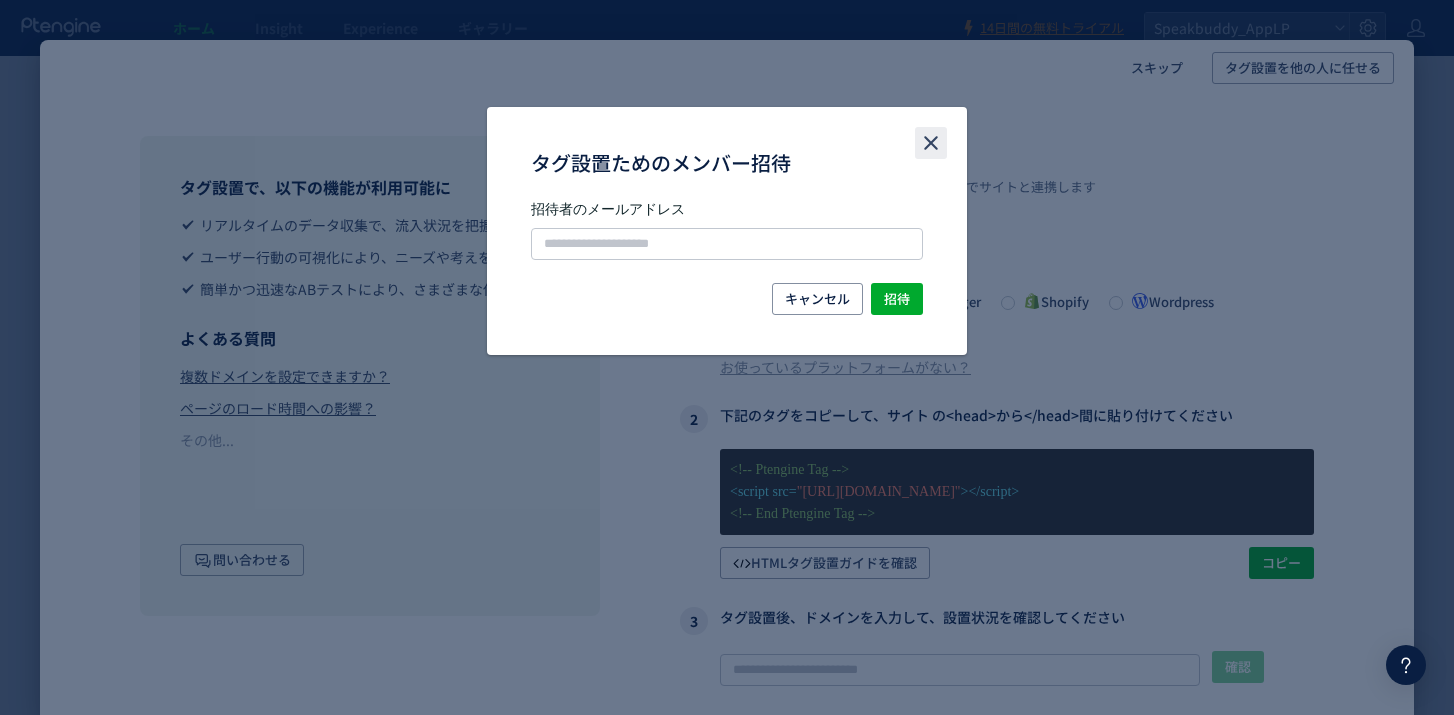 click 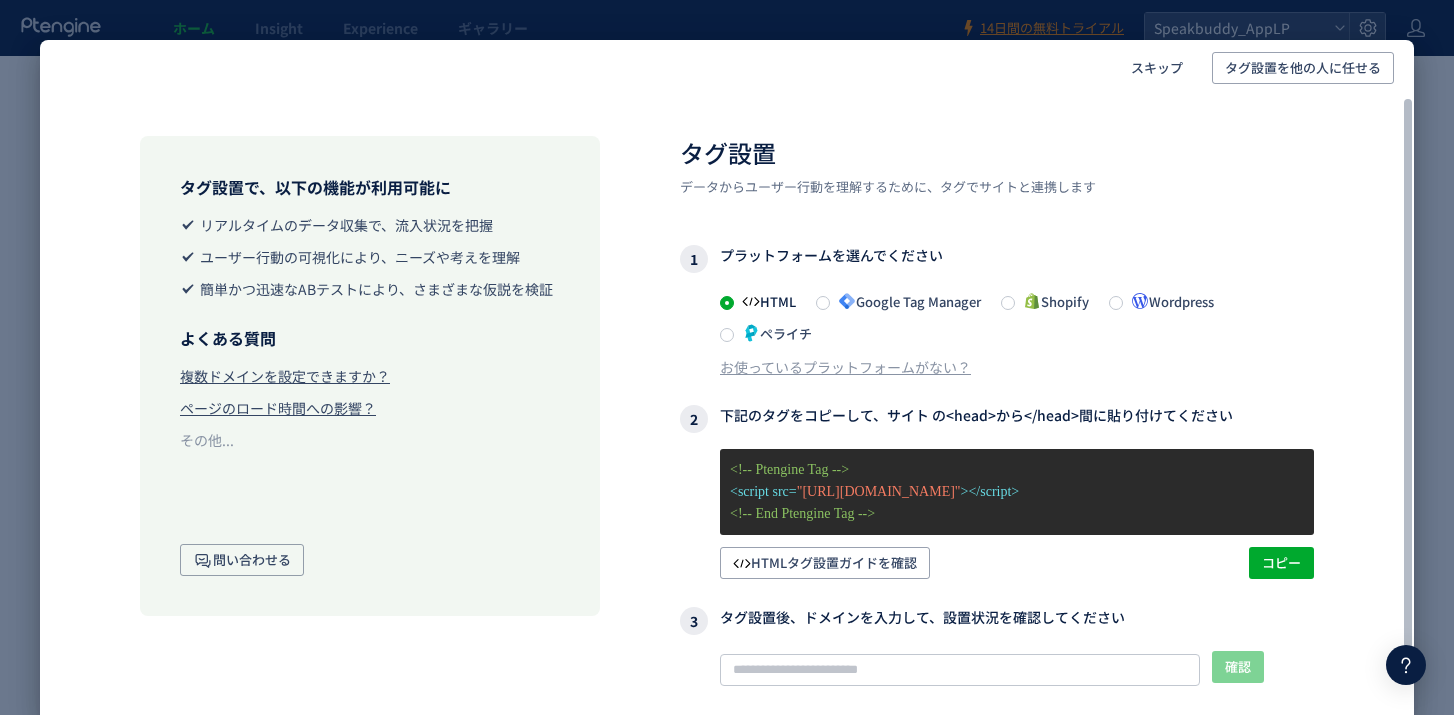 click on "タグ設置 データからユーザー行動を理解するために、タグでサイトと連携します 1  プラットフォームを選んでください  HTML  Google Tag Manager  Shopify  Wordpress  ペライチ お使っているプラットフォームがない？ 2  下記のタグをコピーして、サイト  の<head>から</head>間に貼り付けてください <!-- Ptengine Tag -->  <script src= "https://js.ptengine.jp/35yv0z0x.js" ></script>  <!-- End Ptengine Tag -->  HTMLタグ設置ガイドを確認 コピー 3  タグ設置後、ドメインを入力して、設置状況を確認してください 確認  タグが確認できません このサイトでタグが確認できませんので、 記事 に記載されたタグ設定を従って設定してください。また、弊社まで お問い合わせ ください。" at bounding box center (997, 488) 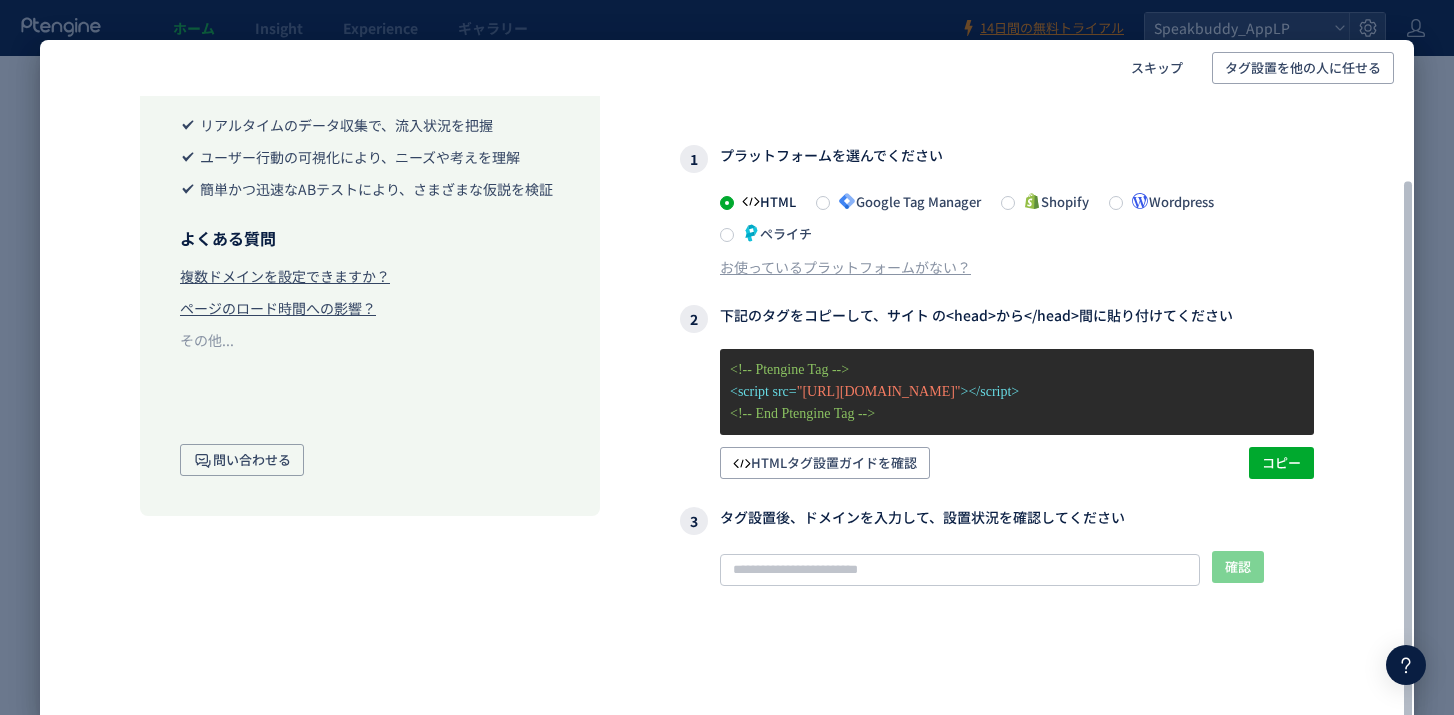 scroll, scrollTop: 98, scrollLeft: 0, axis: vertical 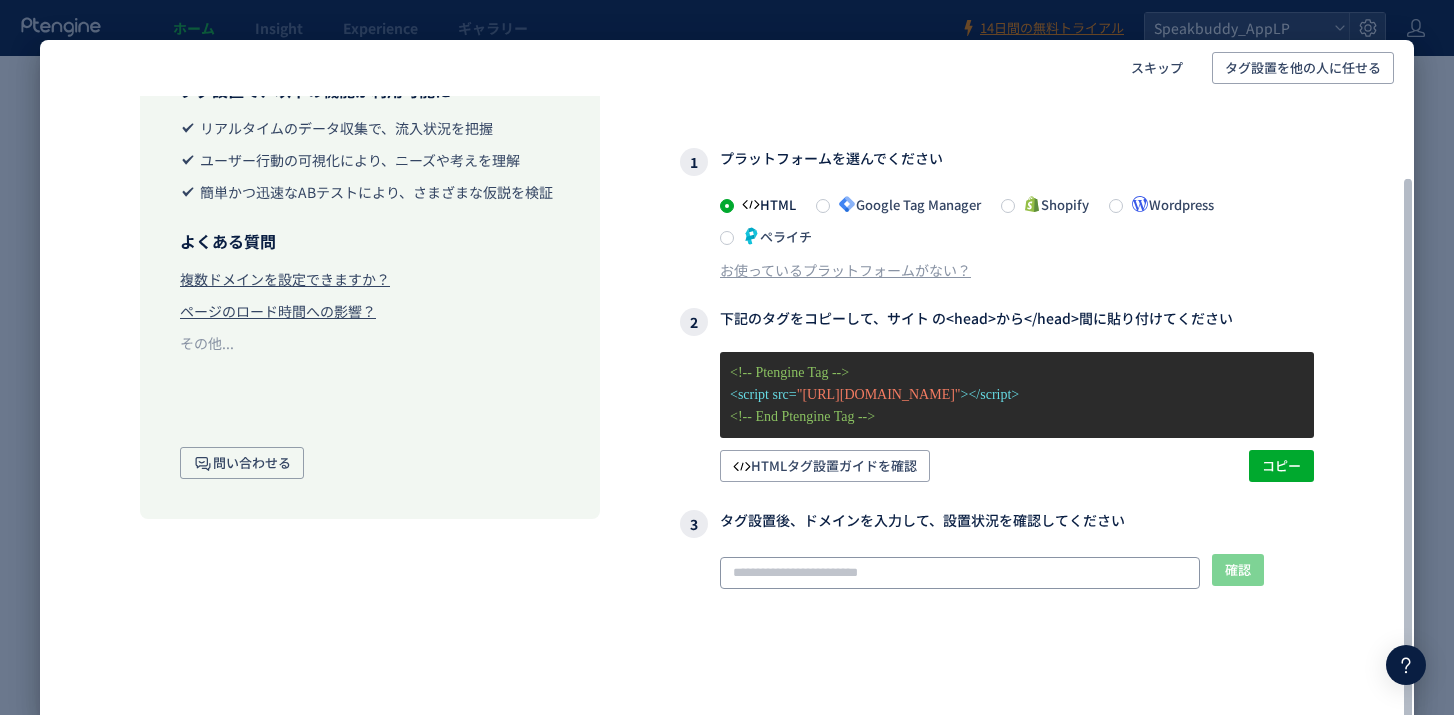 click 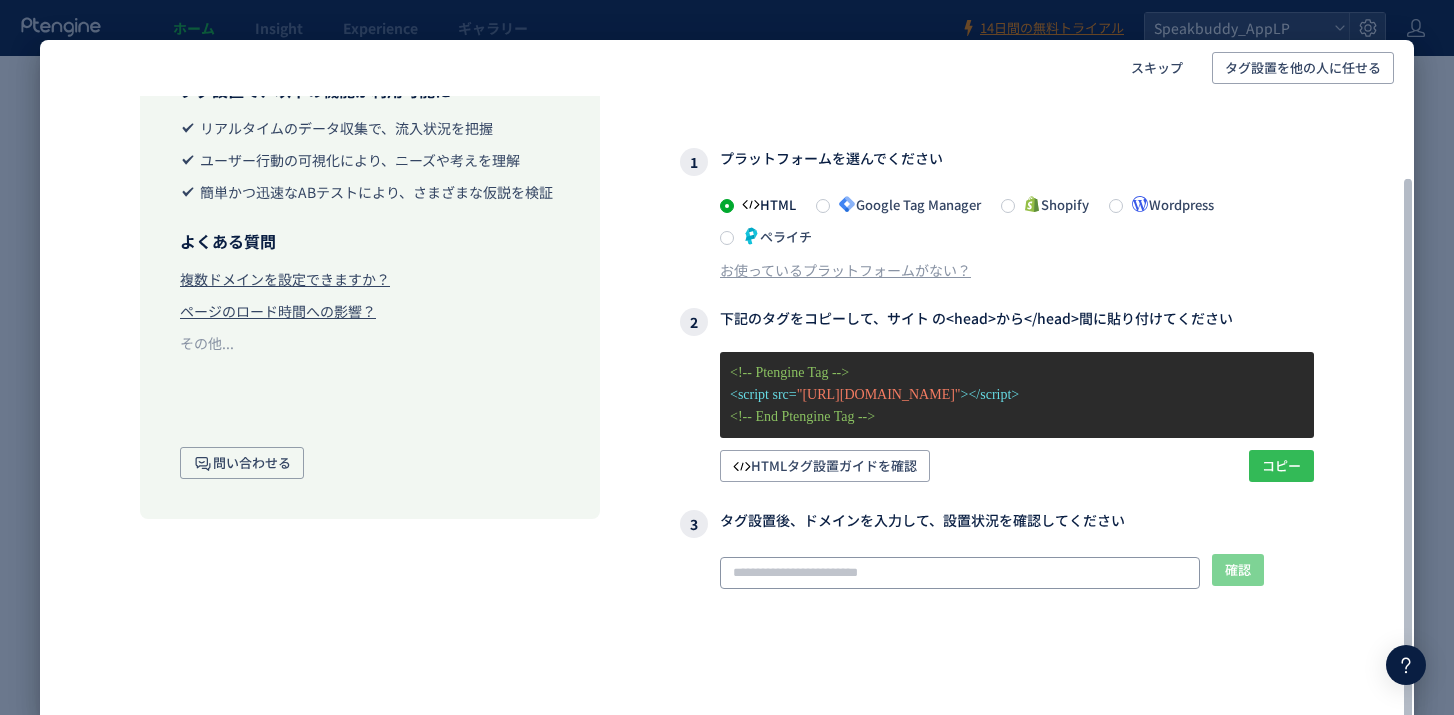 scroll, scrollTop: 96, scrollLeft: 0, axis: vertical 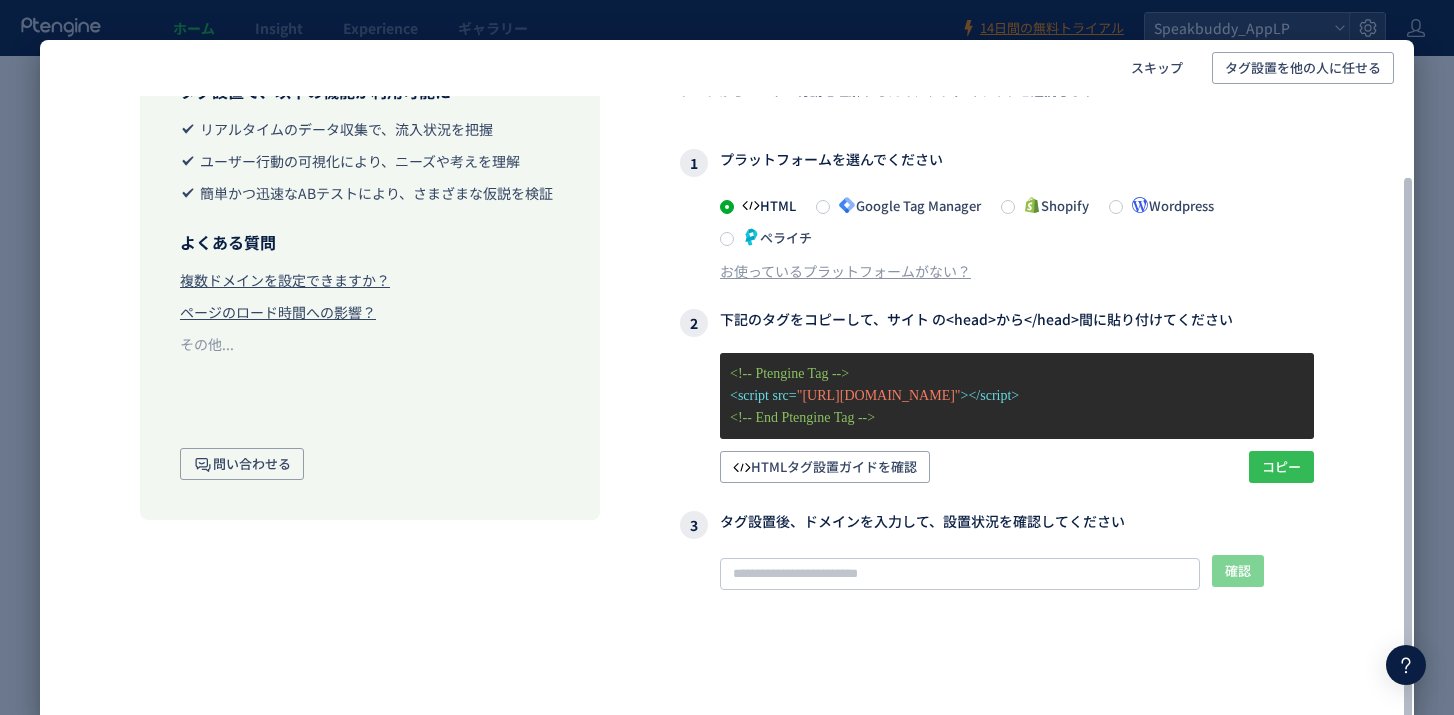 click on "コピー" at bounding box center [1281, 467] 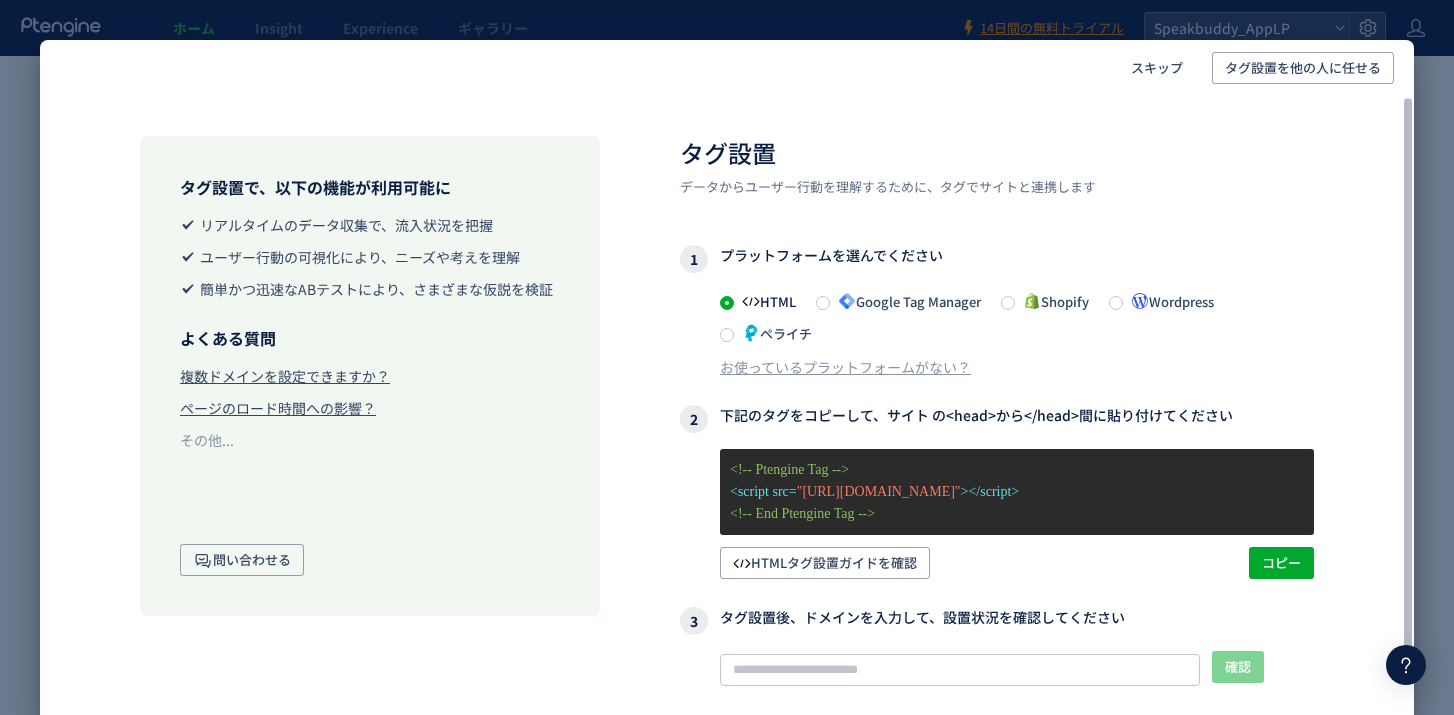 scroll, scrollTop: -6, scrollLeft: 0, axis: vertical 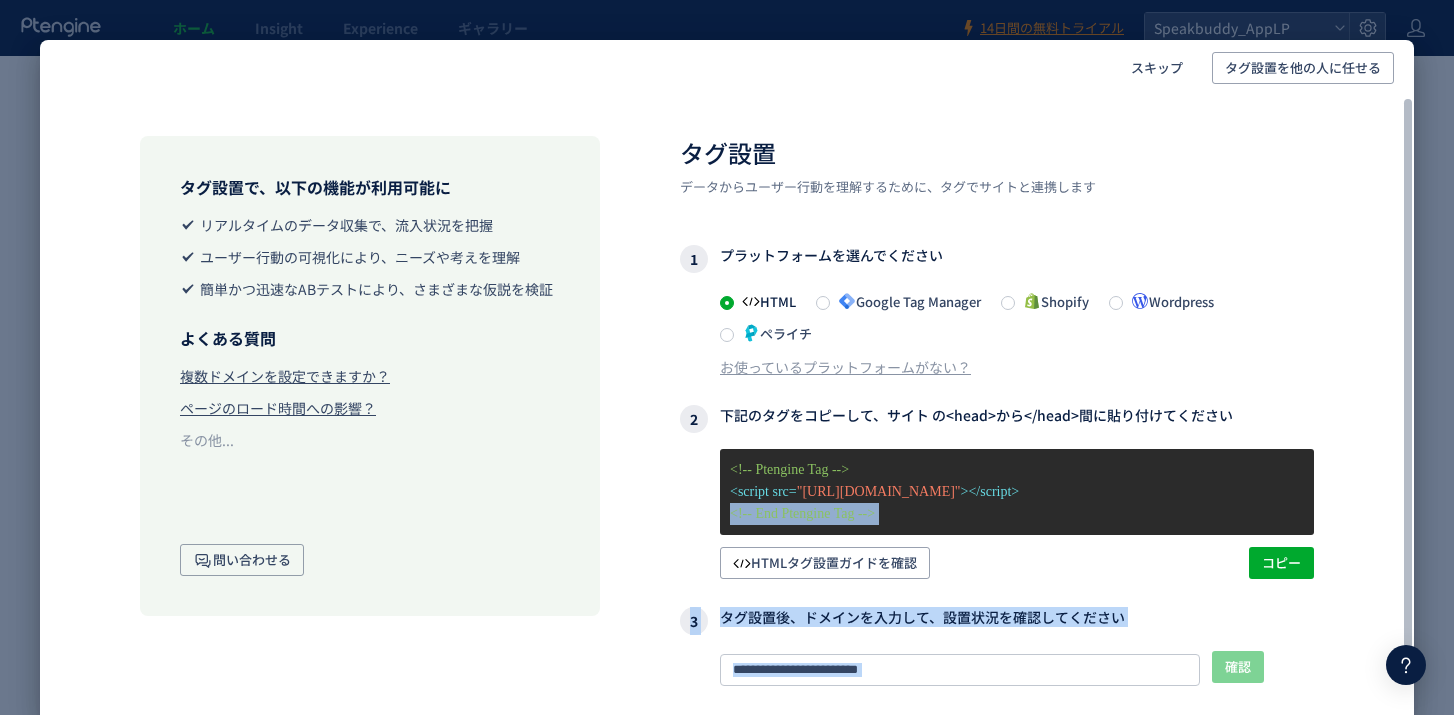 drag, startPoint x: 1405, startPoint y: 513, endPoint x: 1381, endPoint y: 476, distance: 44.102154 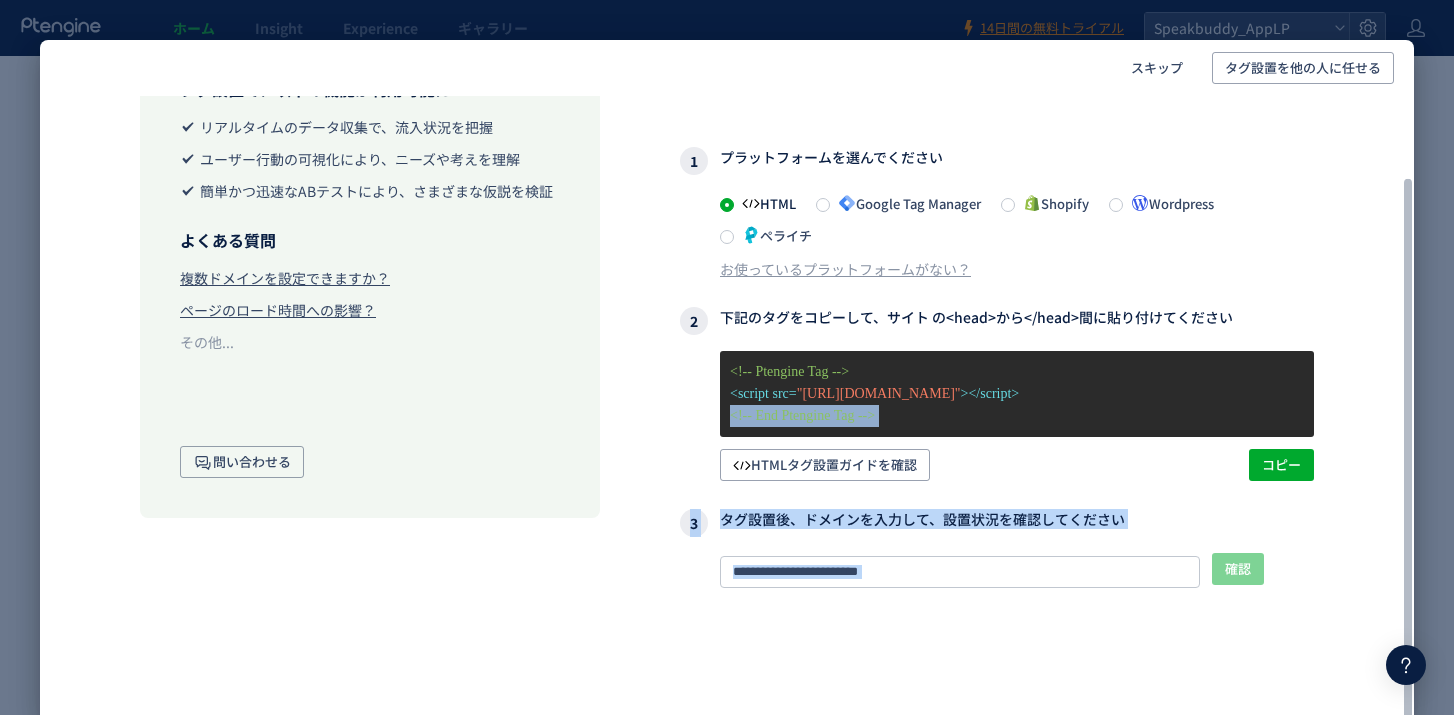scroll, scrollTop: 97, scrollLeft: 0, axis: vertical 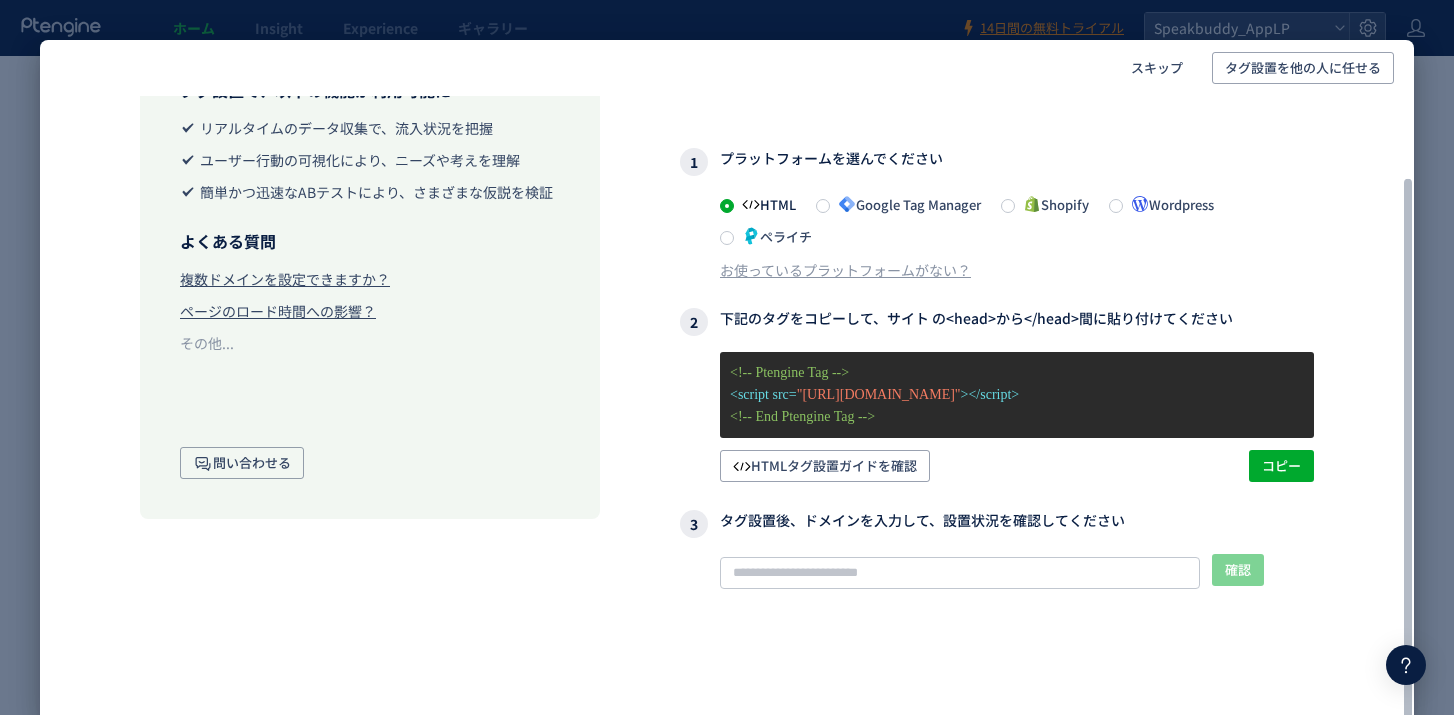 click on "HTML  Google Tag Manager  Shopify  Wordpress  ペライチ お使っているプラットフォームがない？" at bounding box center [997, 236] 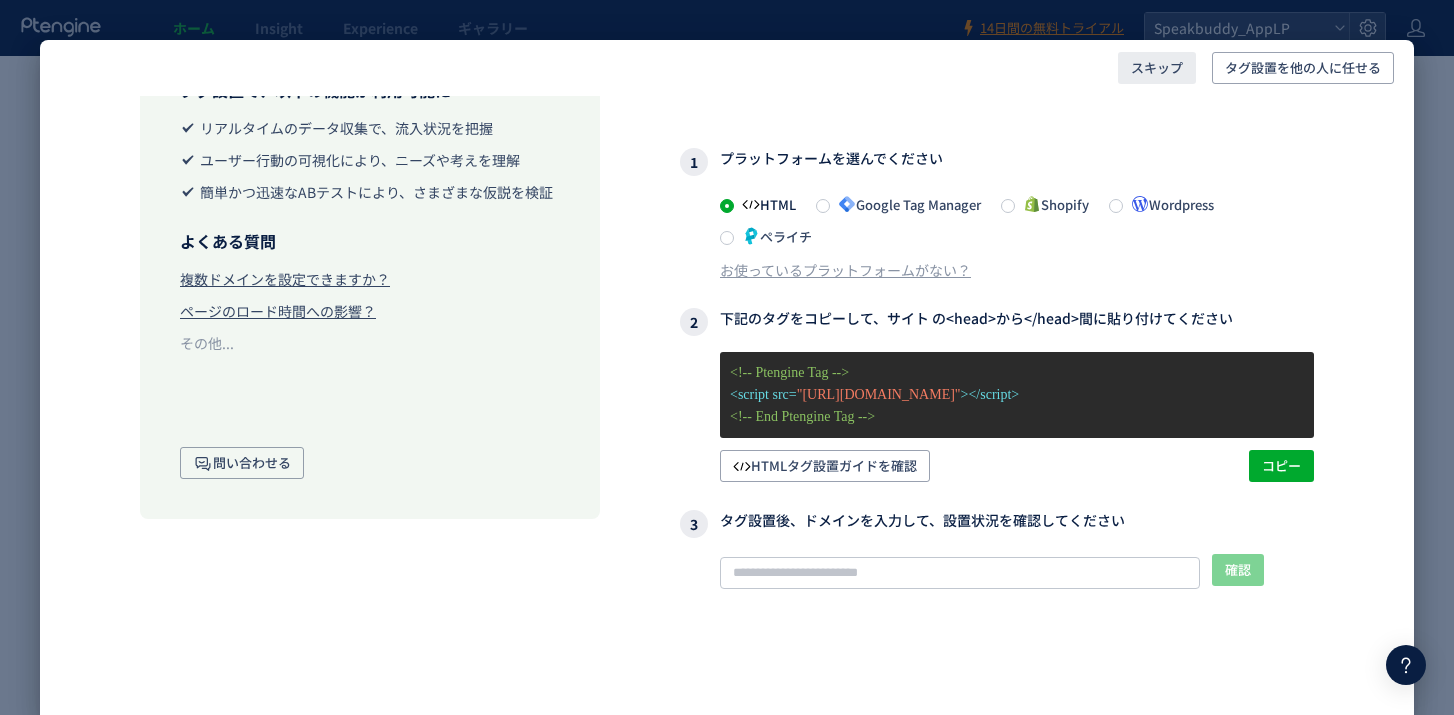 click on "スキップ" at bounding box center [1157, 68] 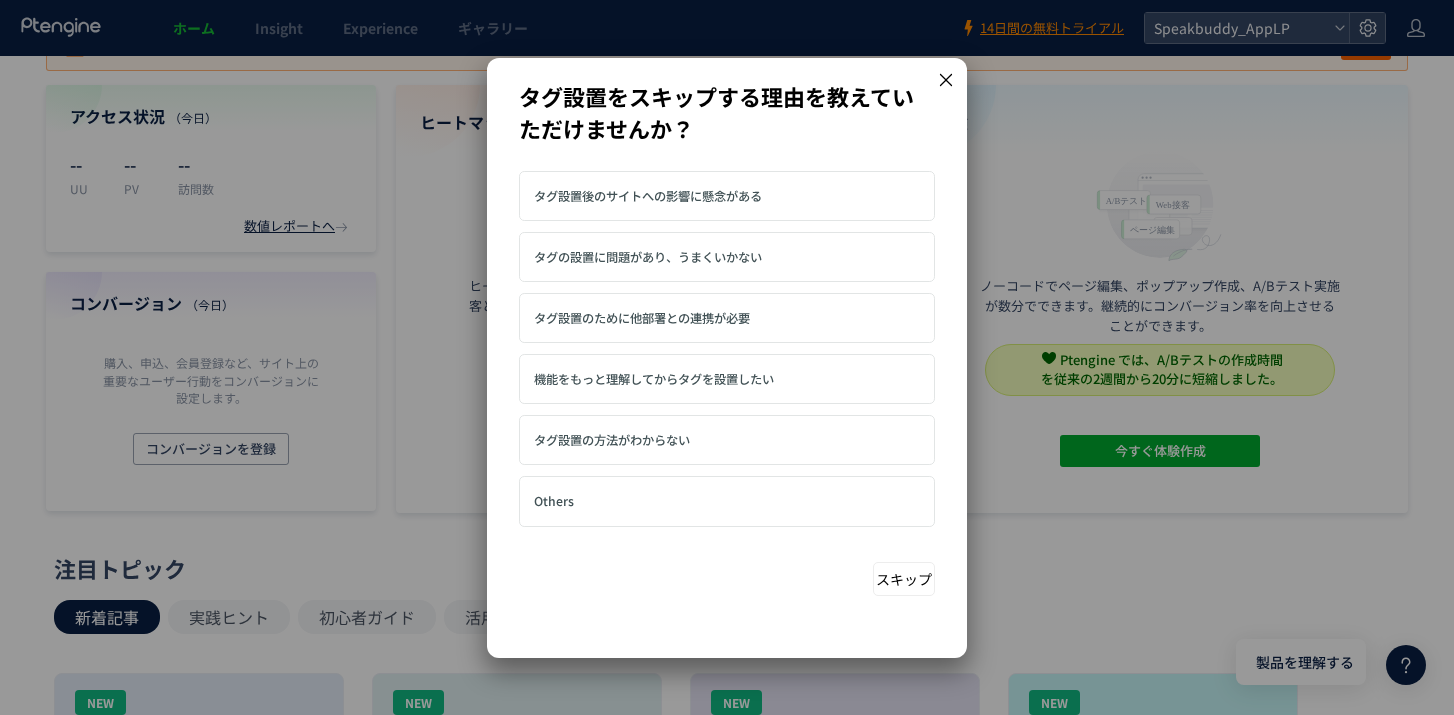 scroll, scrollTop: 114, scrollLeft: 0, axis: vertical 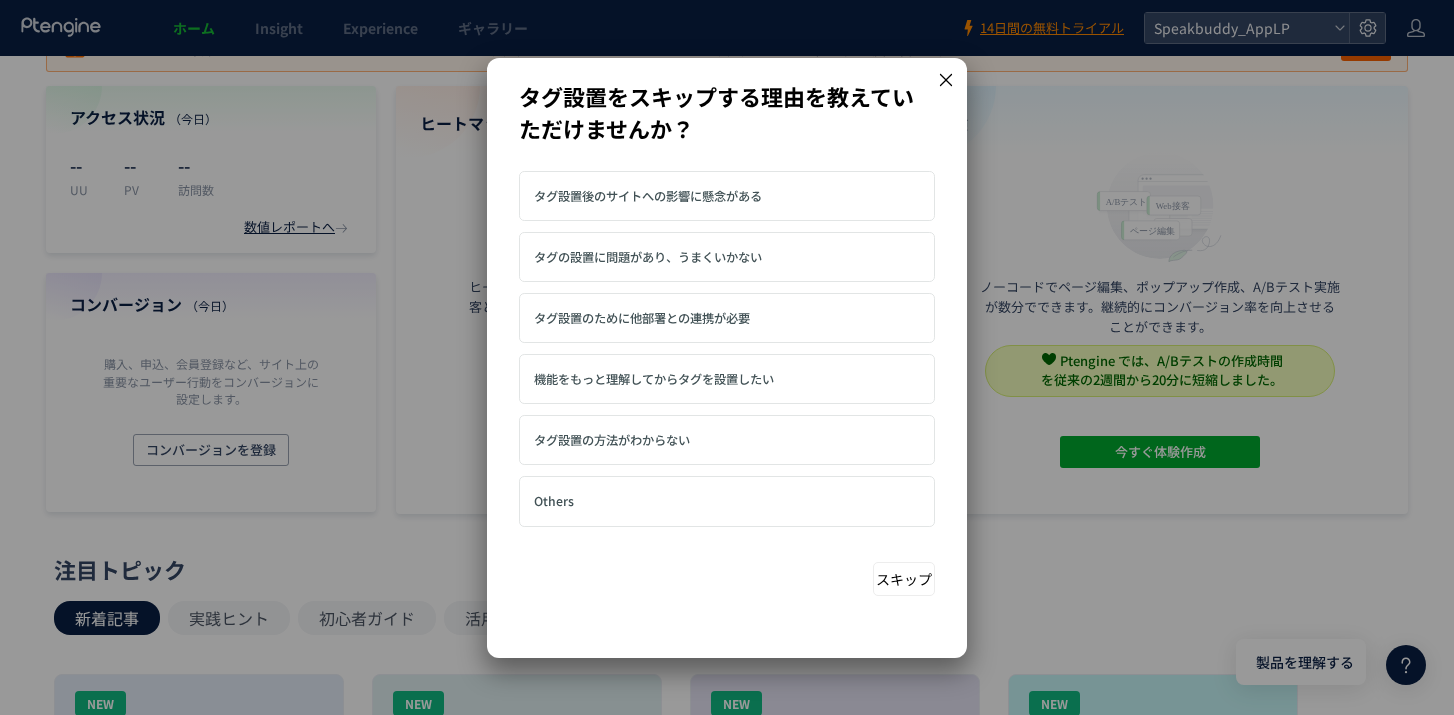click on "機能をもっと理解してからタグを設置したい" at bounding box center [654, 379] 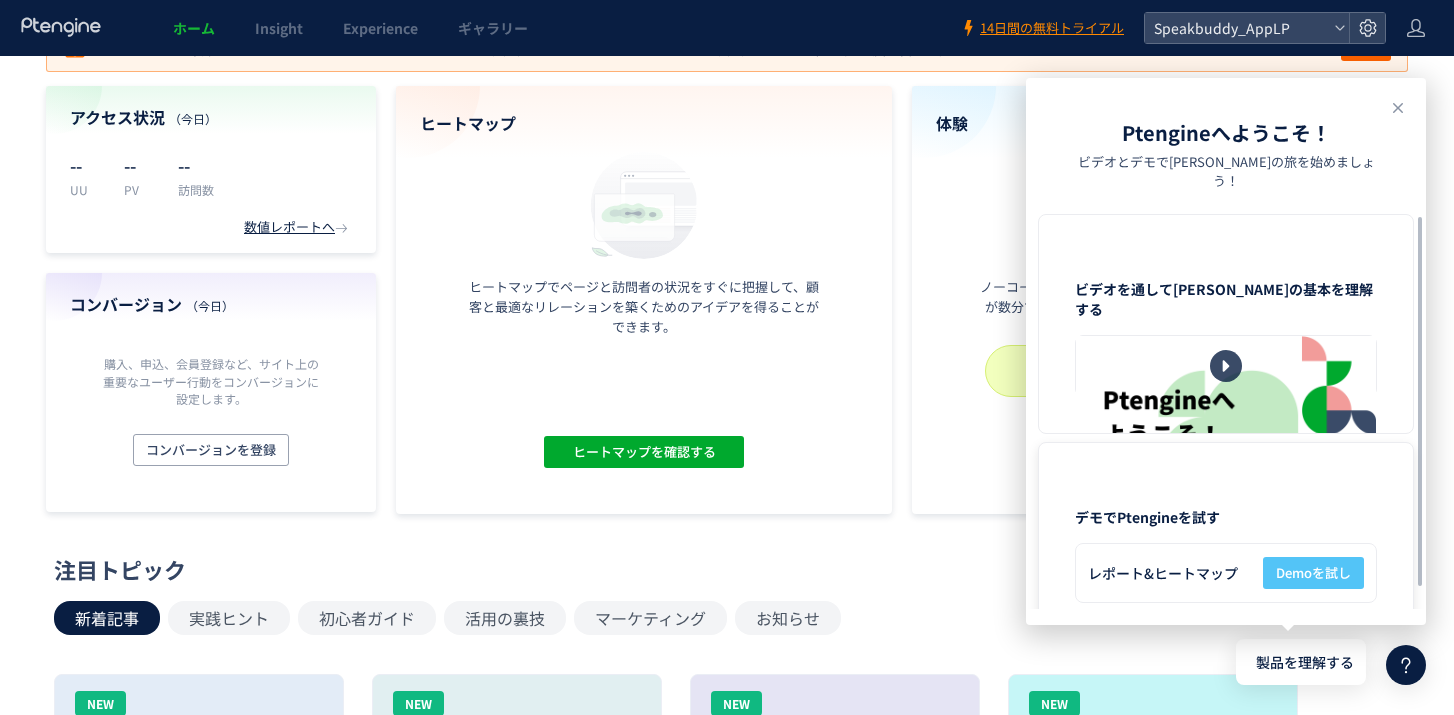 click on "Demoを試し" at bounding box center [1313, 573] 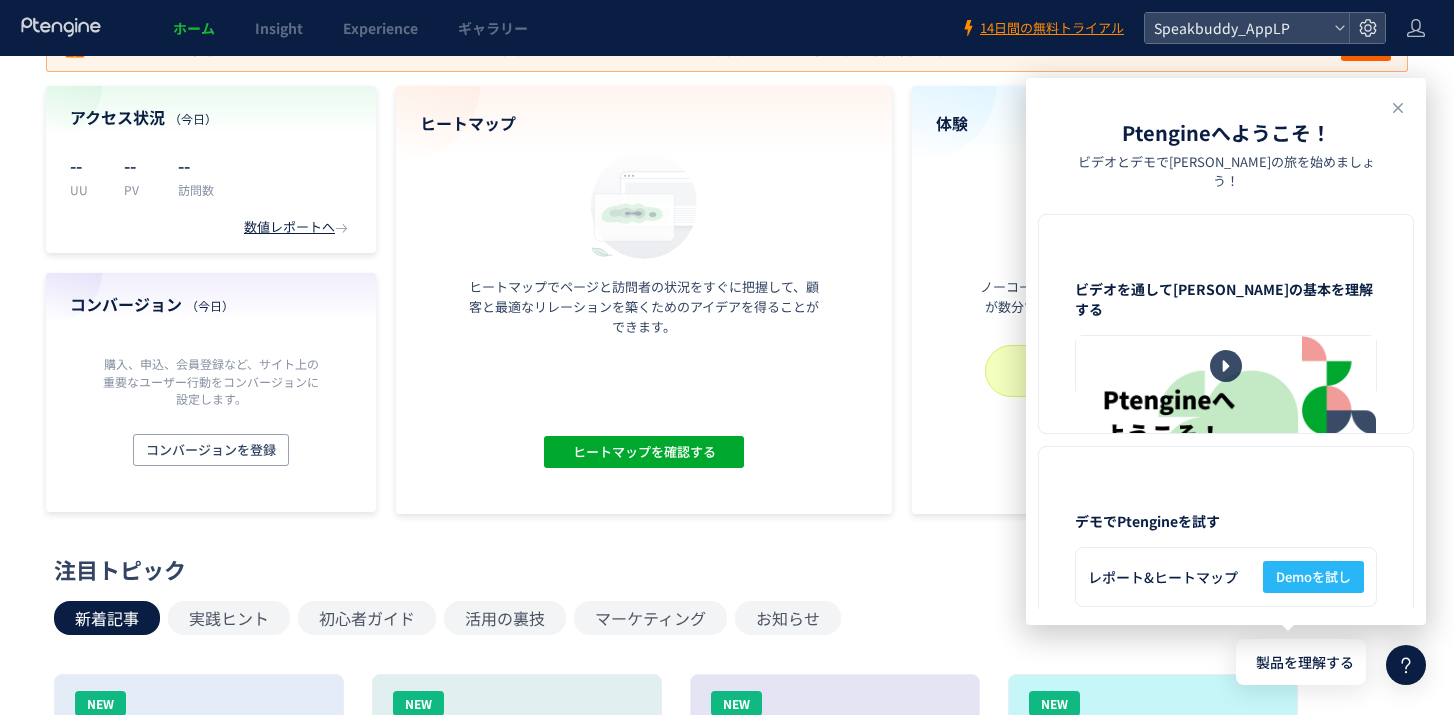 click on "注目トピック" at bounding box center [722, 569] 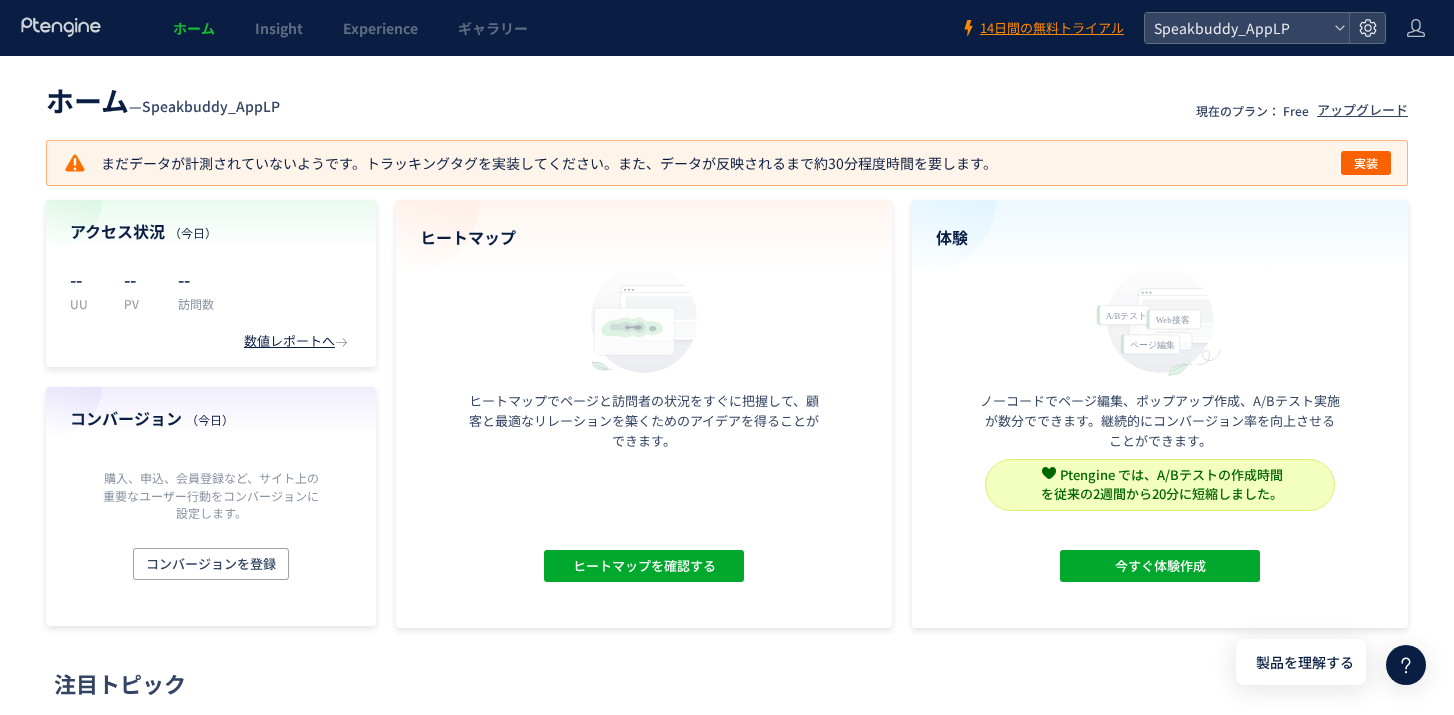 scroll, scrollTop: 0, scrollLeft: 0, axis: both 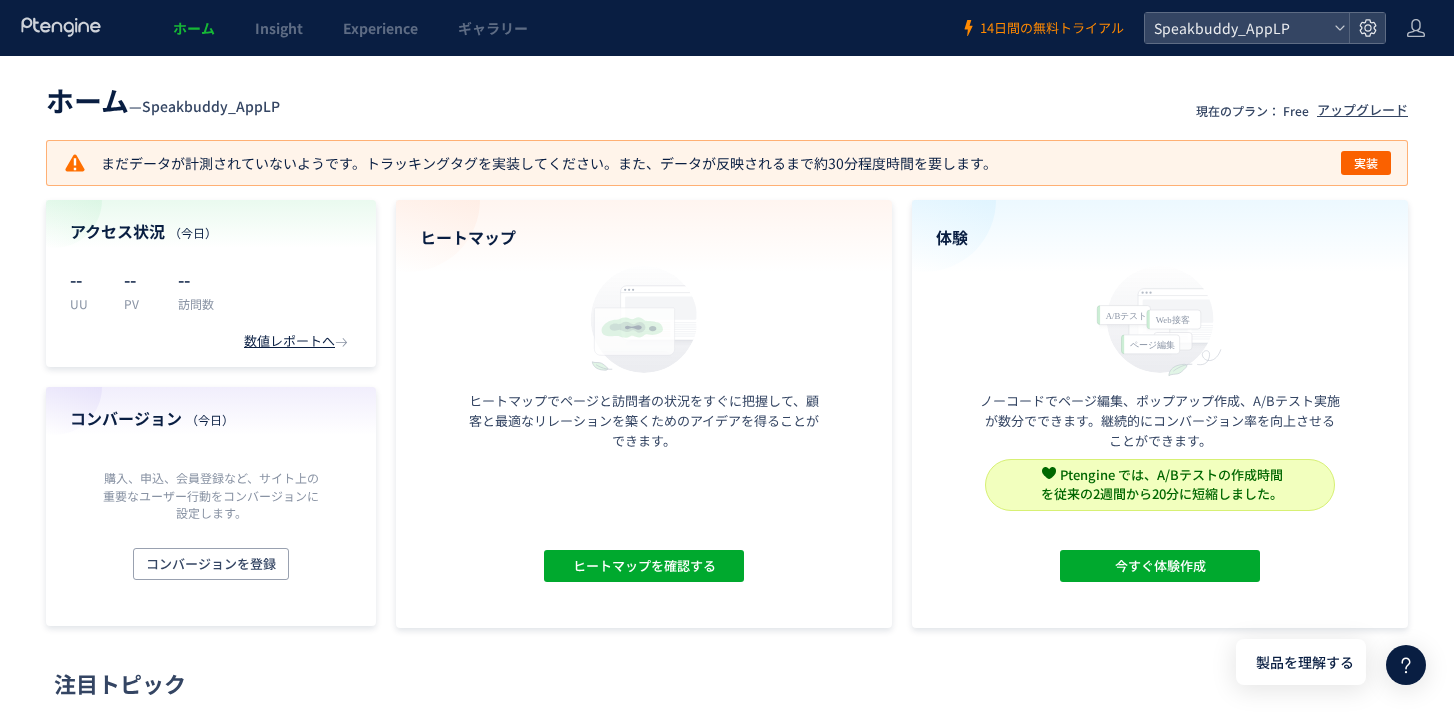 click on "14日間の無料トライアル" at bounding box center (1052, 28) 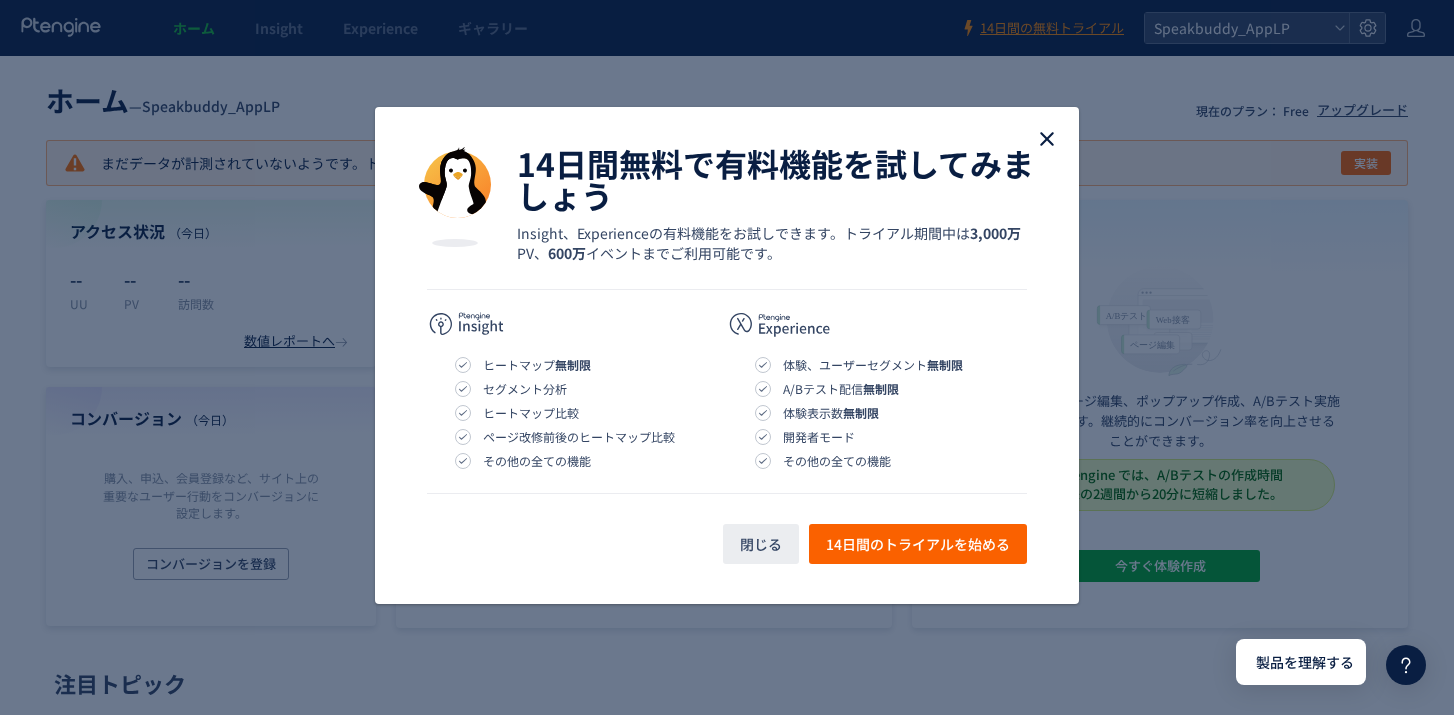 click 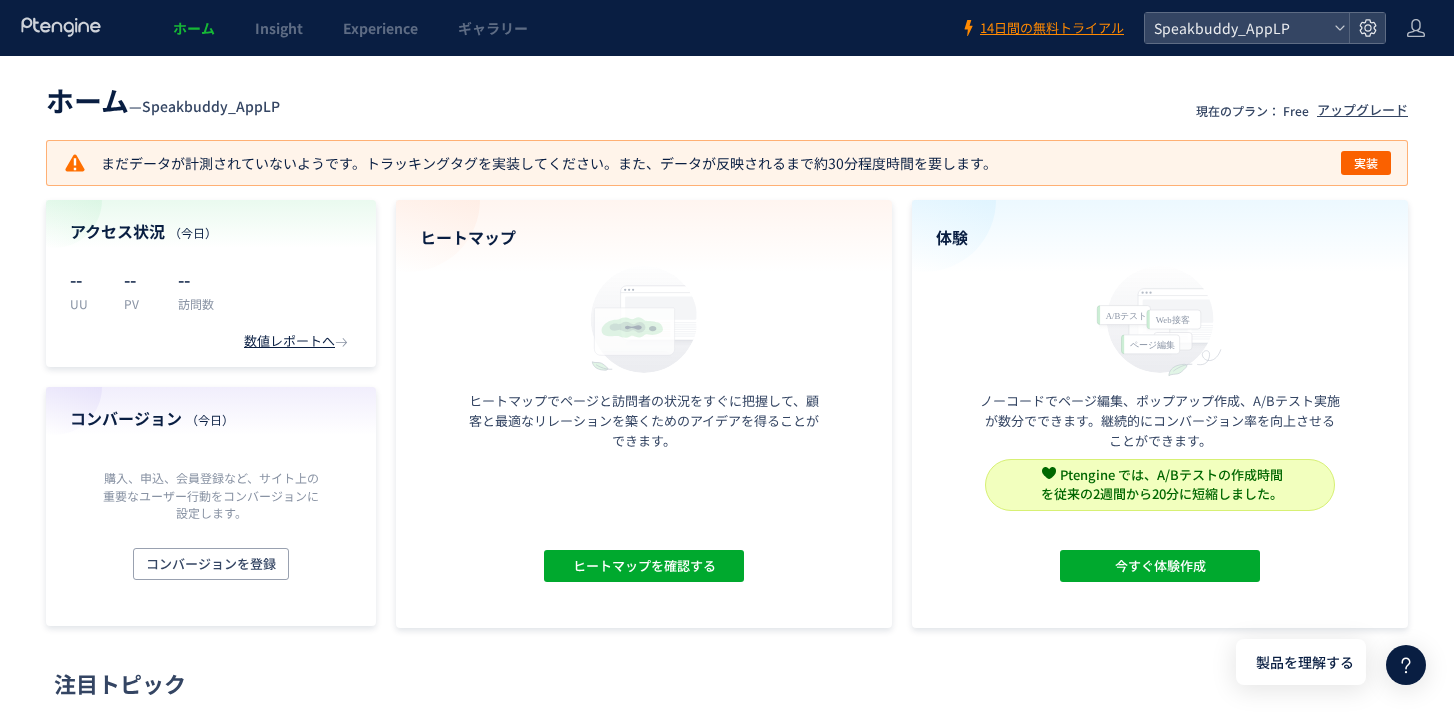 click 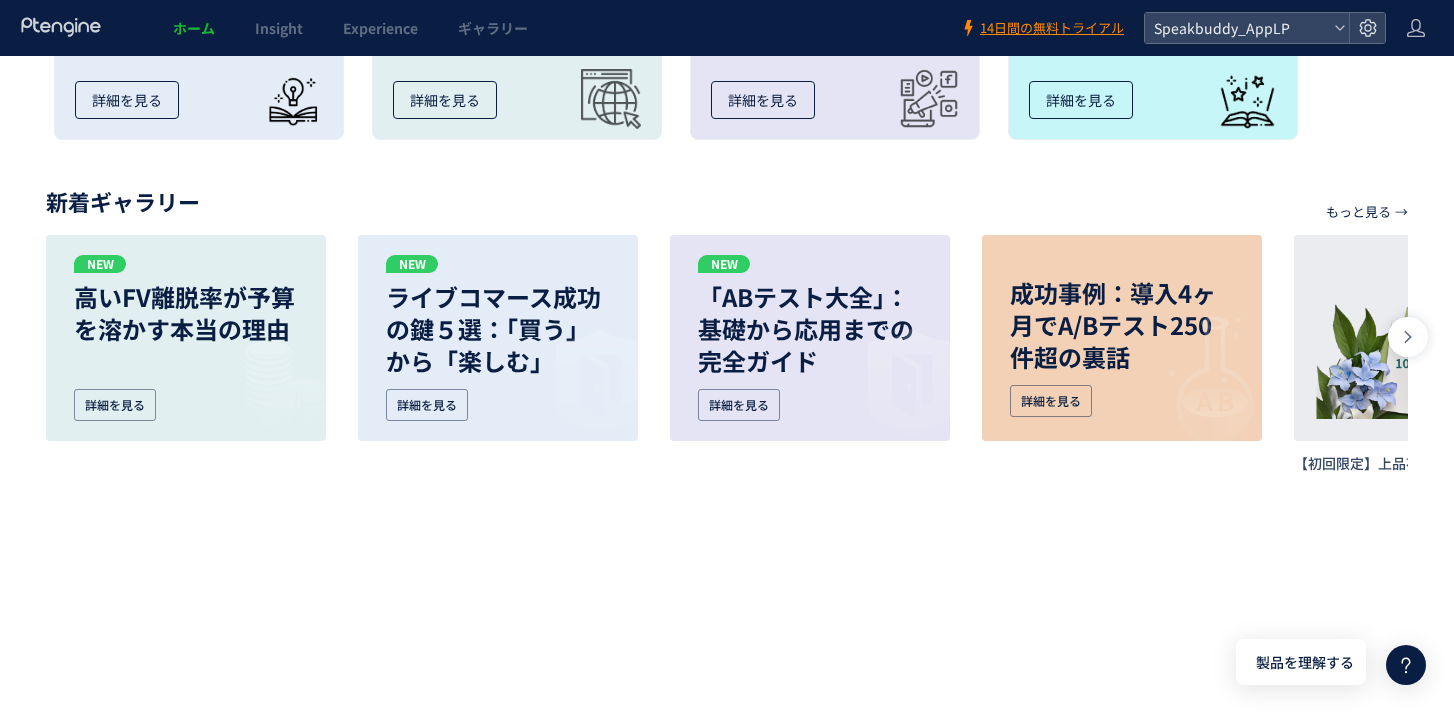 scroll, scrollTop: 1262, scrollLeft: 0, axis: vertical 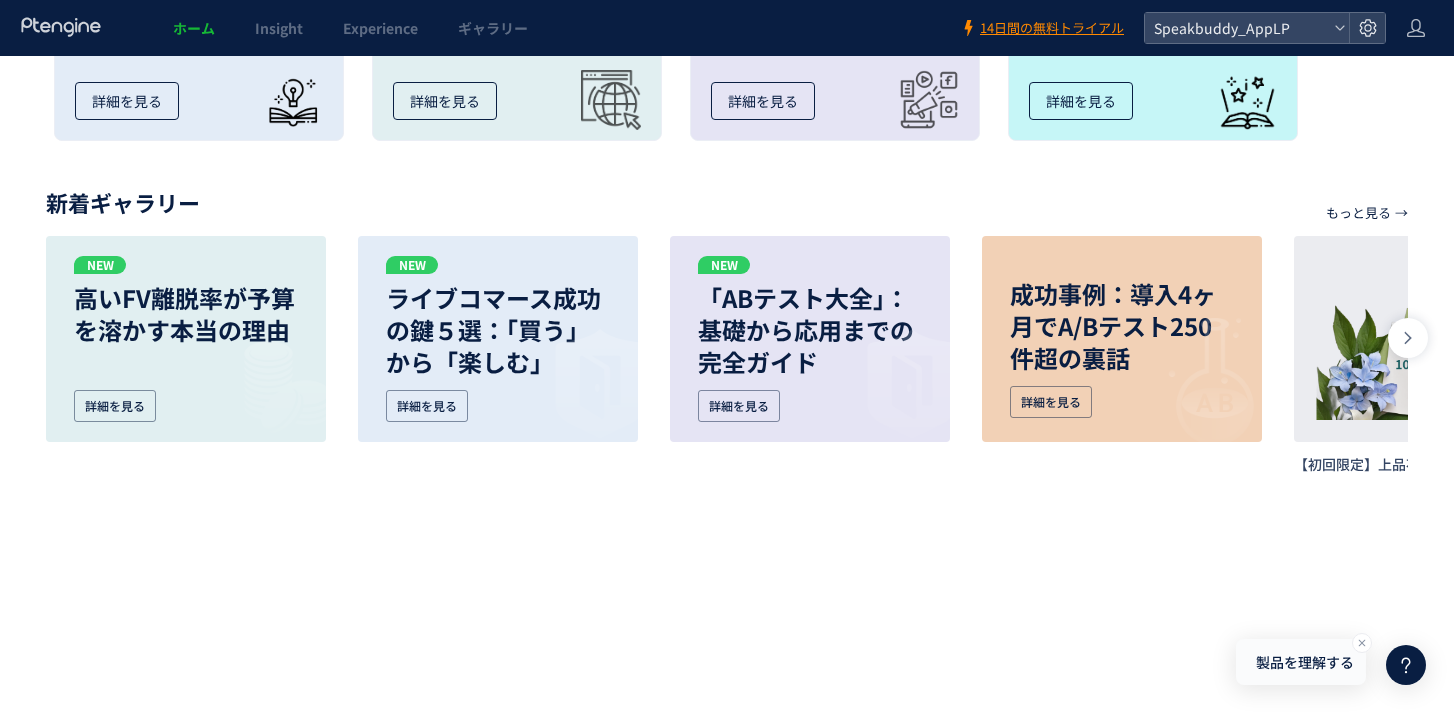 click on "製品を理解する" at bounding box center (1305, 662) 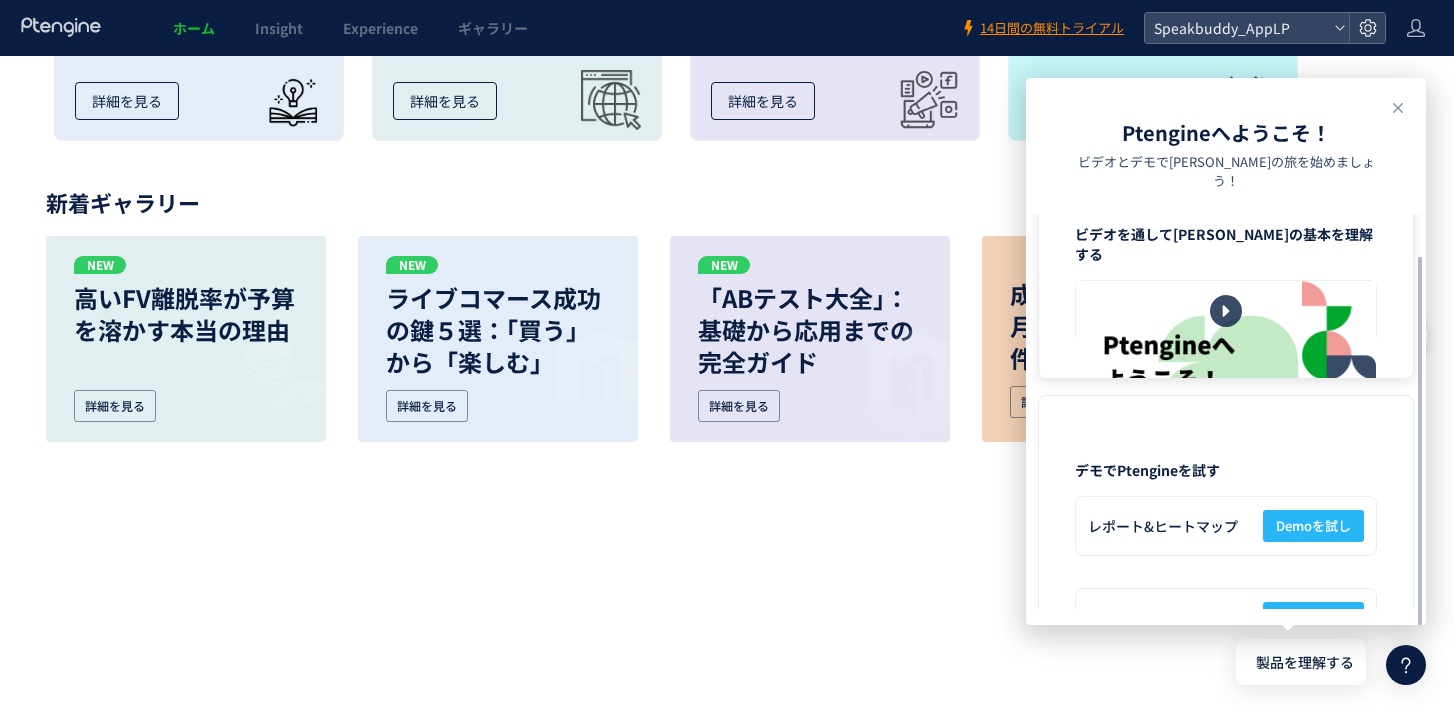 scroll, scrollTop: 50, scrollLeft: 0, axis: vertical 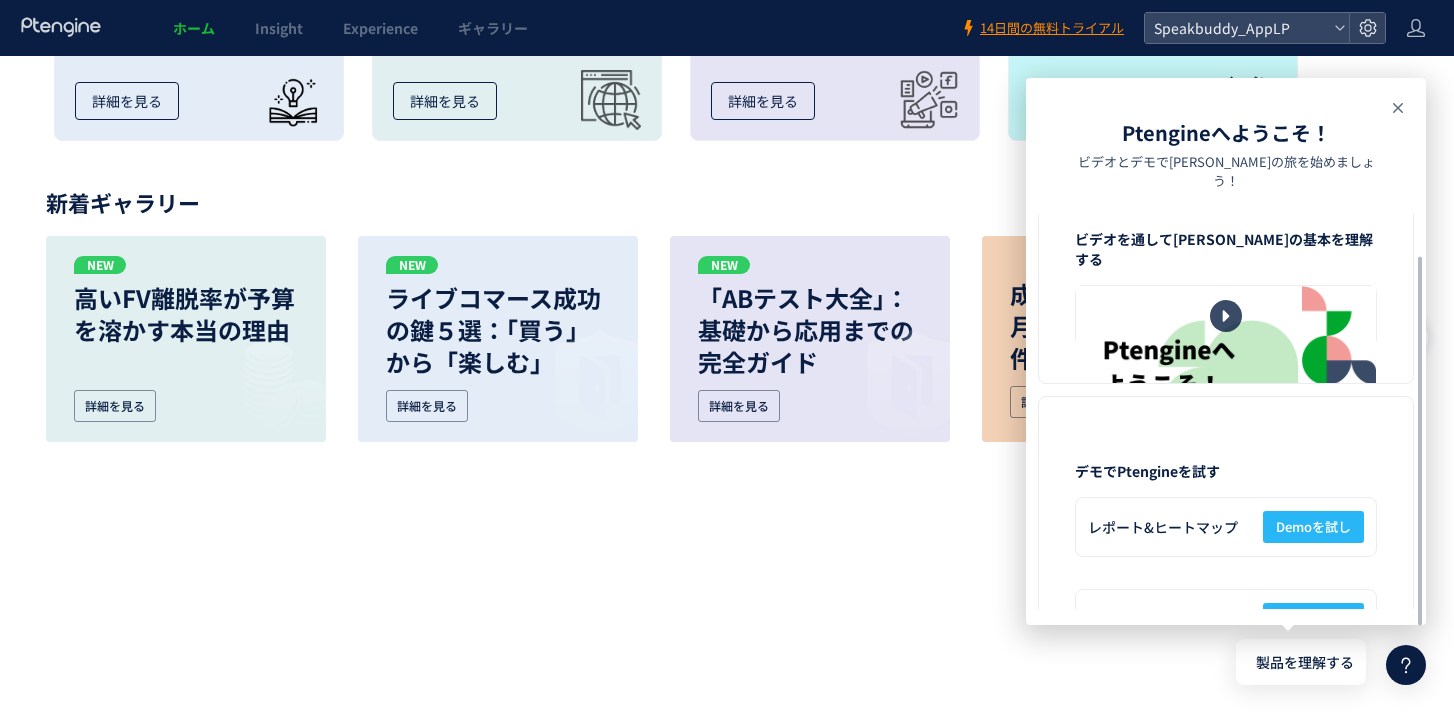 click 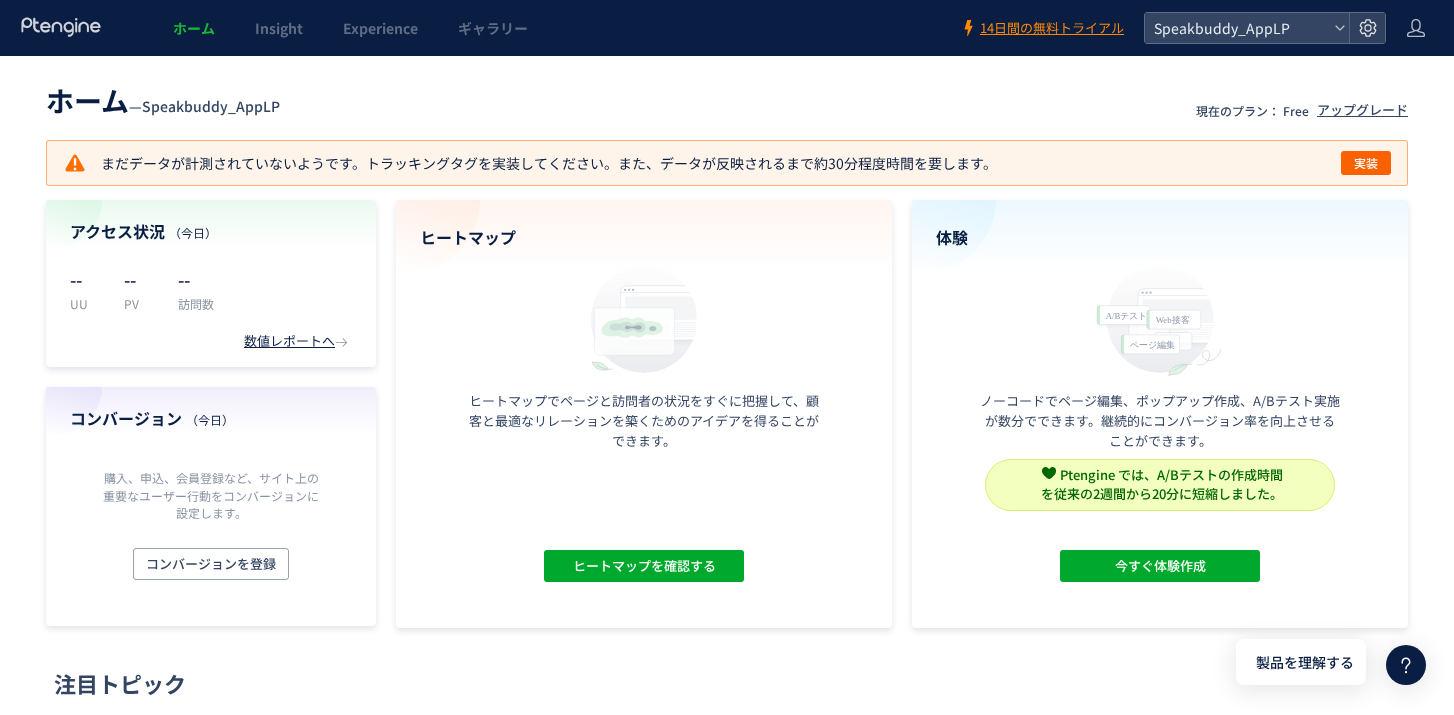 scroll, scrollTop: 0, scrollLeft: 0, axis: both 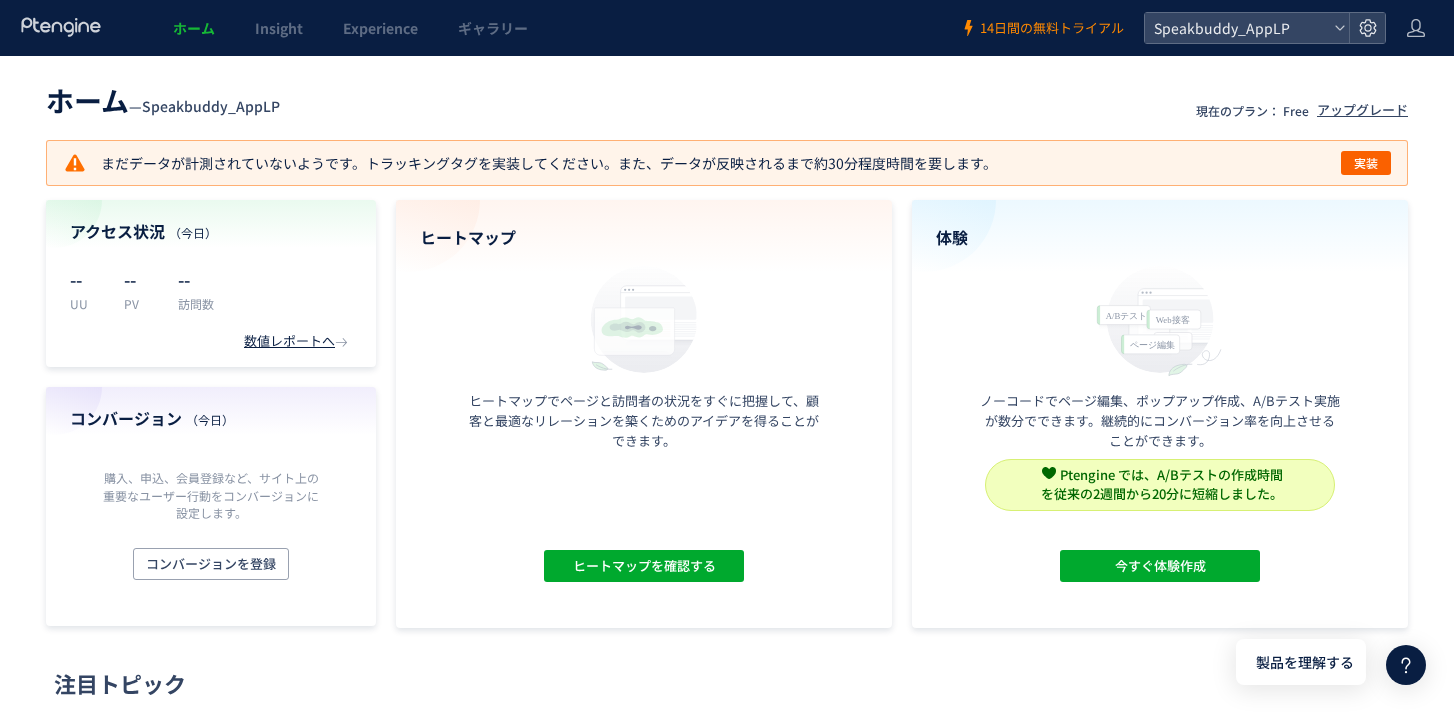 click on "14日間の無料トライアル" at bounding box center [1052, 28] 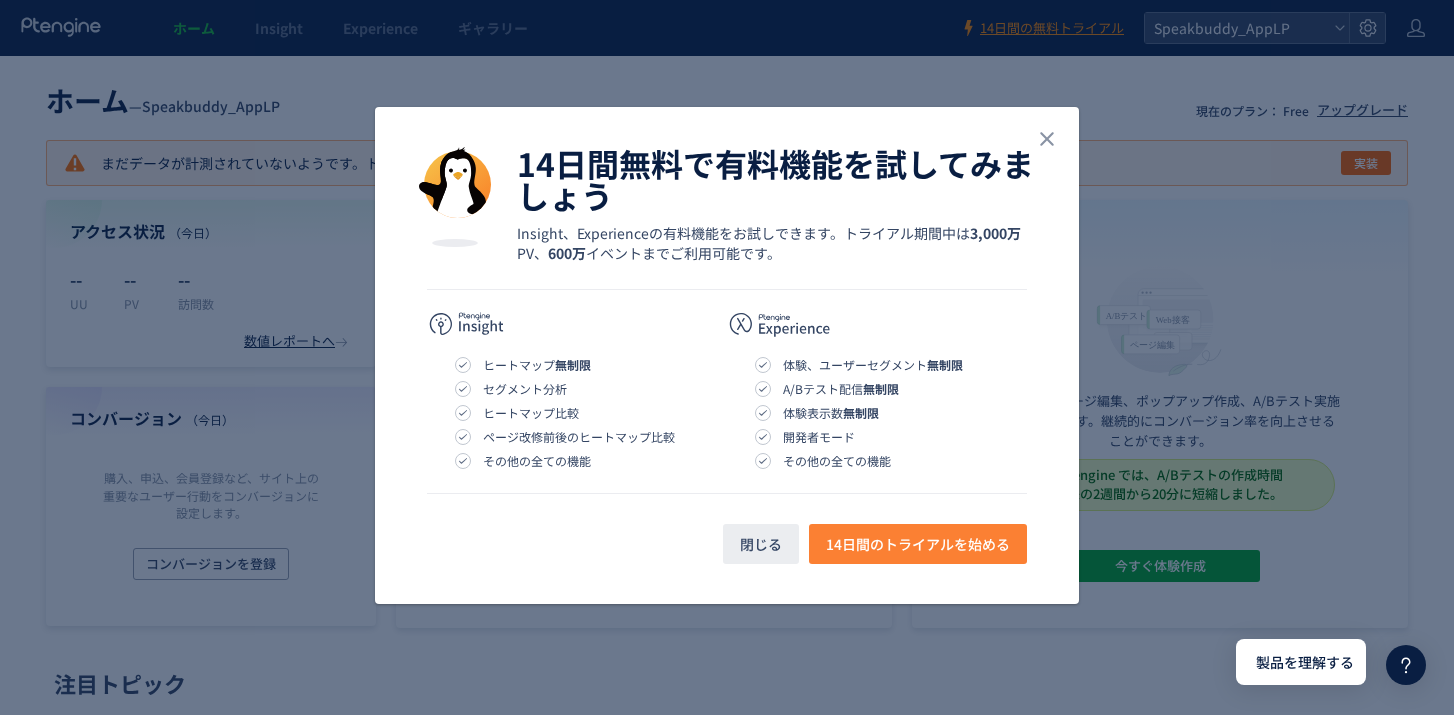 click on "14日間のトライアルを始める" at bounding box center [918, 544] 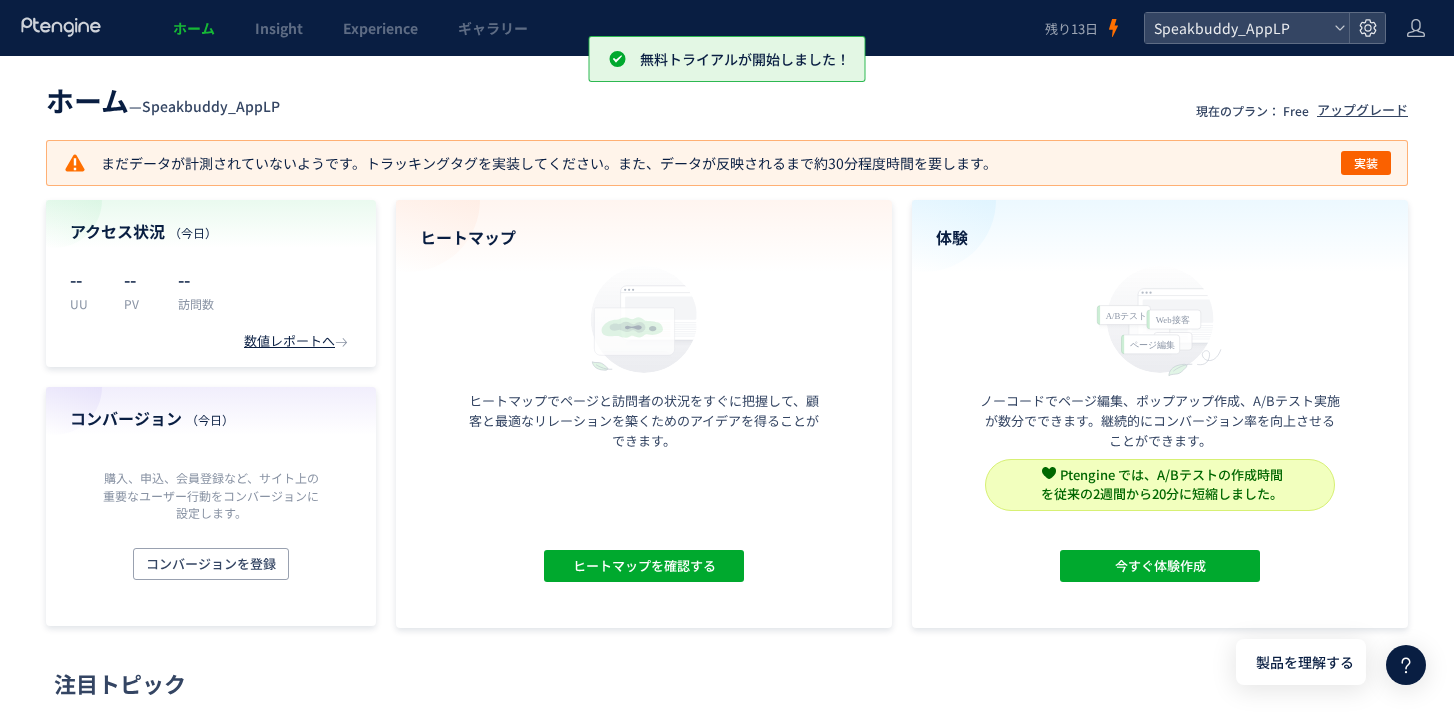 scroll, scrollTop: 0, scrollLeft: 0, axis: both 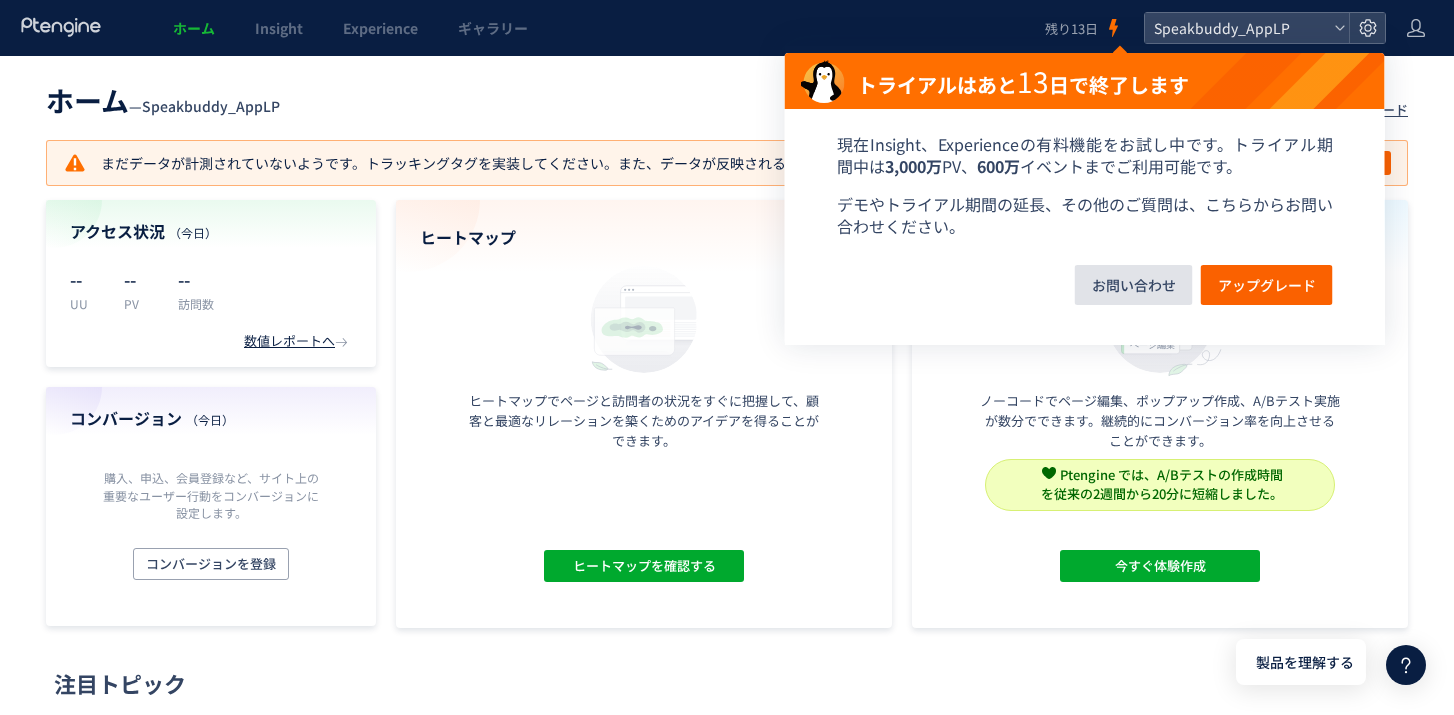 click on "お問い合わせ" at bounding box center [1134, 285] 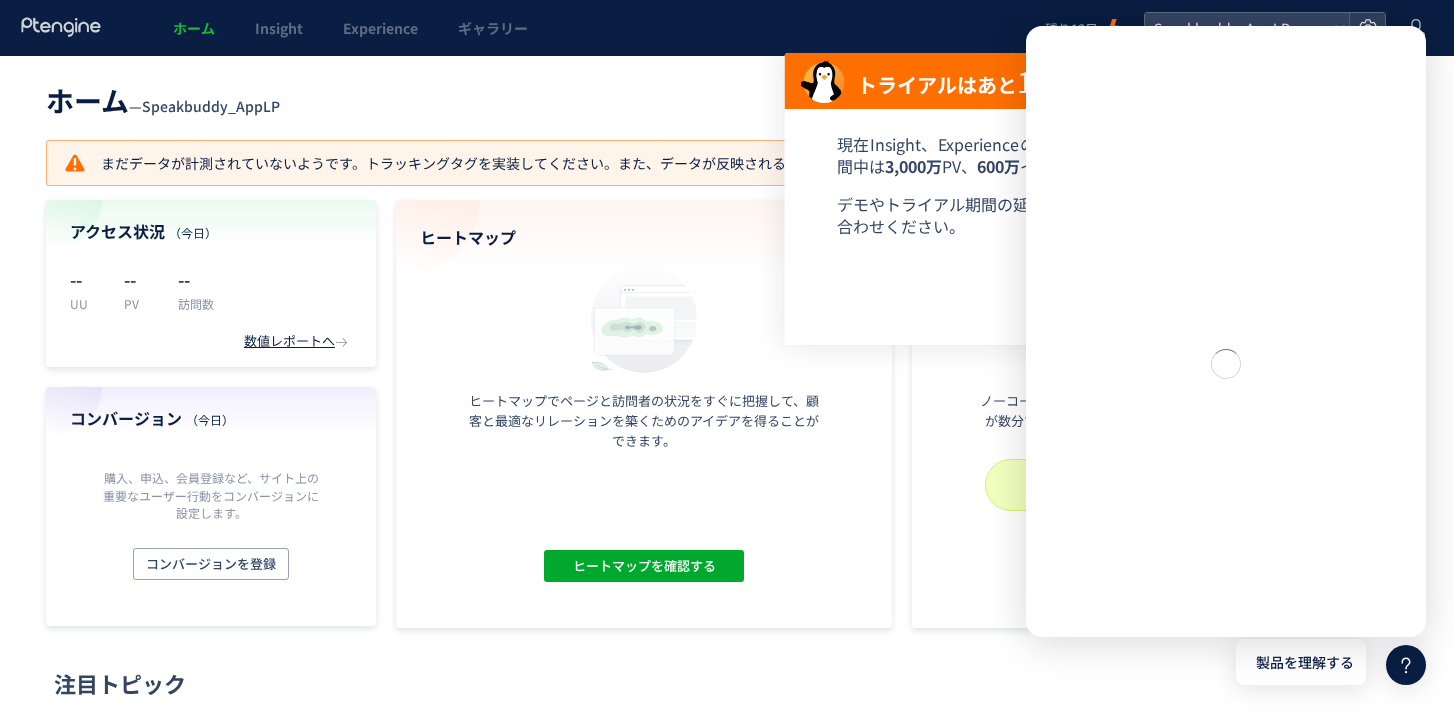 scroll, scrollTop: 0, scrollLeft: 0, axis: both 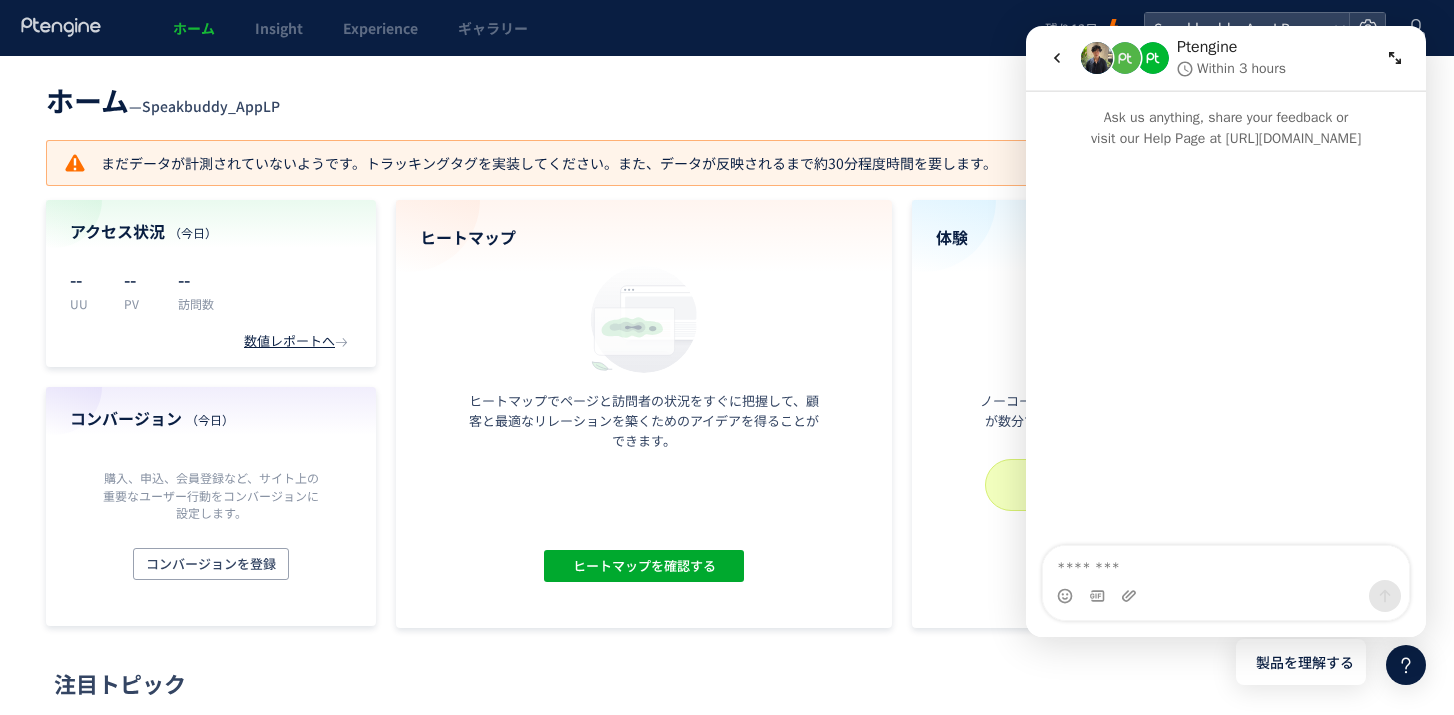 click on "ホーム  —  Speakbuddy_AppLP 現在のプラン： Free アップグレード  まだデータが計測されていないようです。トラッキングタグを実装してください。また、データが反映されるまで約30分程度時間を要します。  実装 アクセス状況 （今日） -- UU -- PV -- 訪問数 数値レポートへ  コンバージョン （今日） 購入、申込、会員登録など、サイト上の重要なユーザー行動をコンバージョンに設定します。 コンバージョンを登録 ヒートマップ ヒートマップでページと訪問者の状況をすぐに把握して、顧客と最適なリレーションを築くためのアイデアを得ることができます。 ヒートマップを確認する 体験 ノーコードでページ編集、ポップアップ作成、A/Bテスト実施が数分でできます。継続的にコンバージョン率を向上させることができます。 Ptengineでは既に18,000以上の体験" 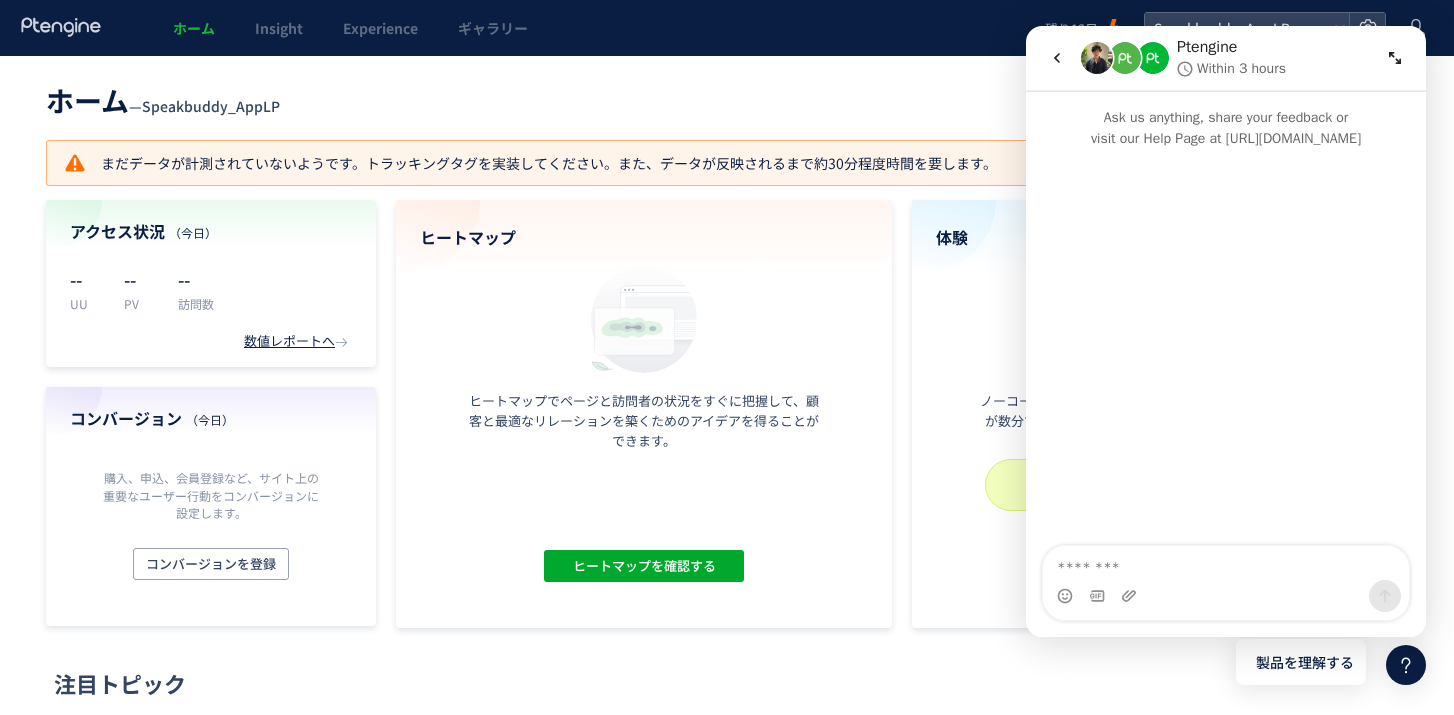 click on "ホーム Insight Experience ギャラリー" at bounding box center (522, 28) 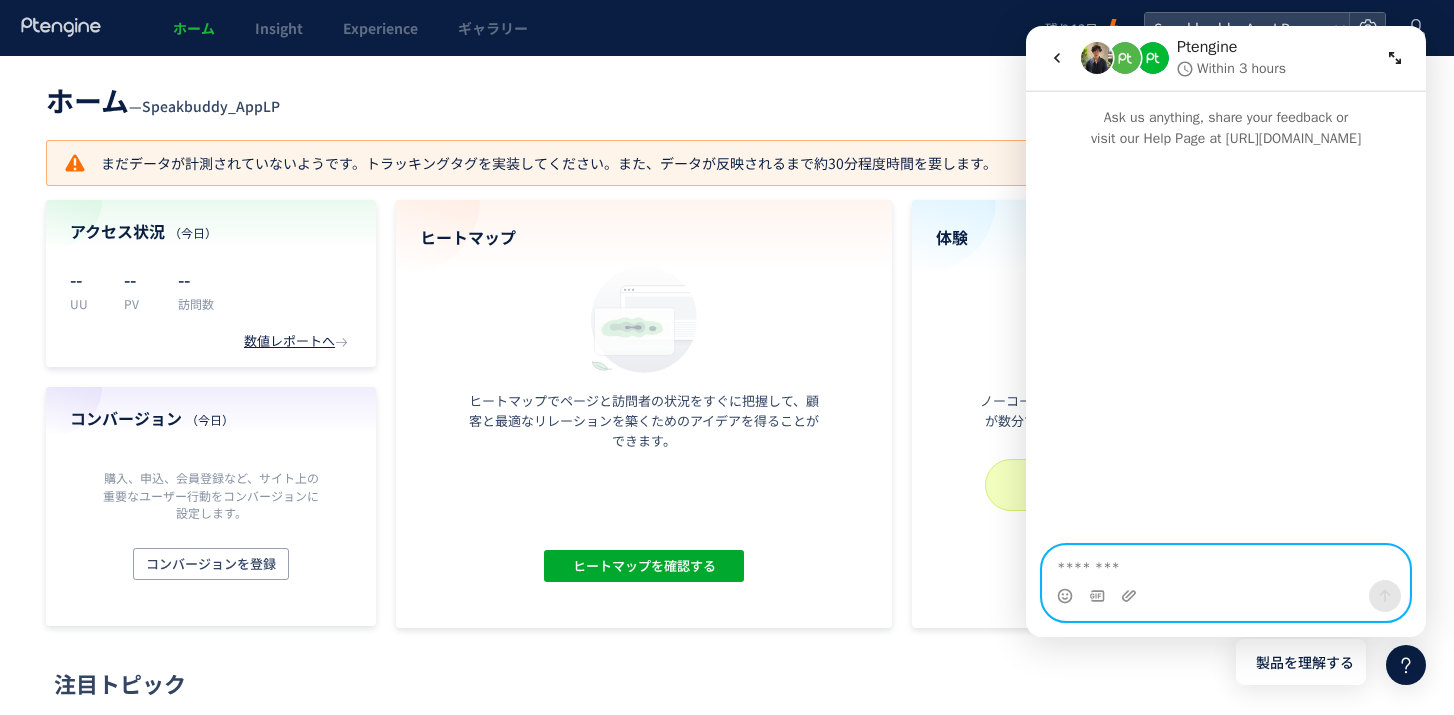 click at bounding box center [1226, 563] 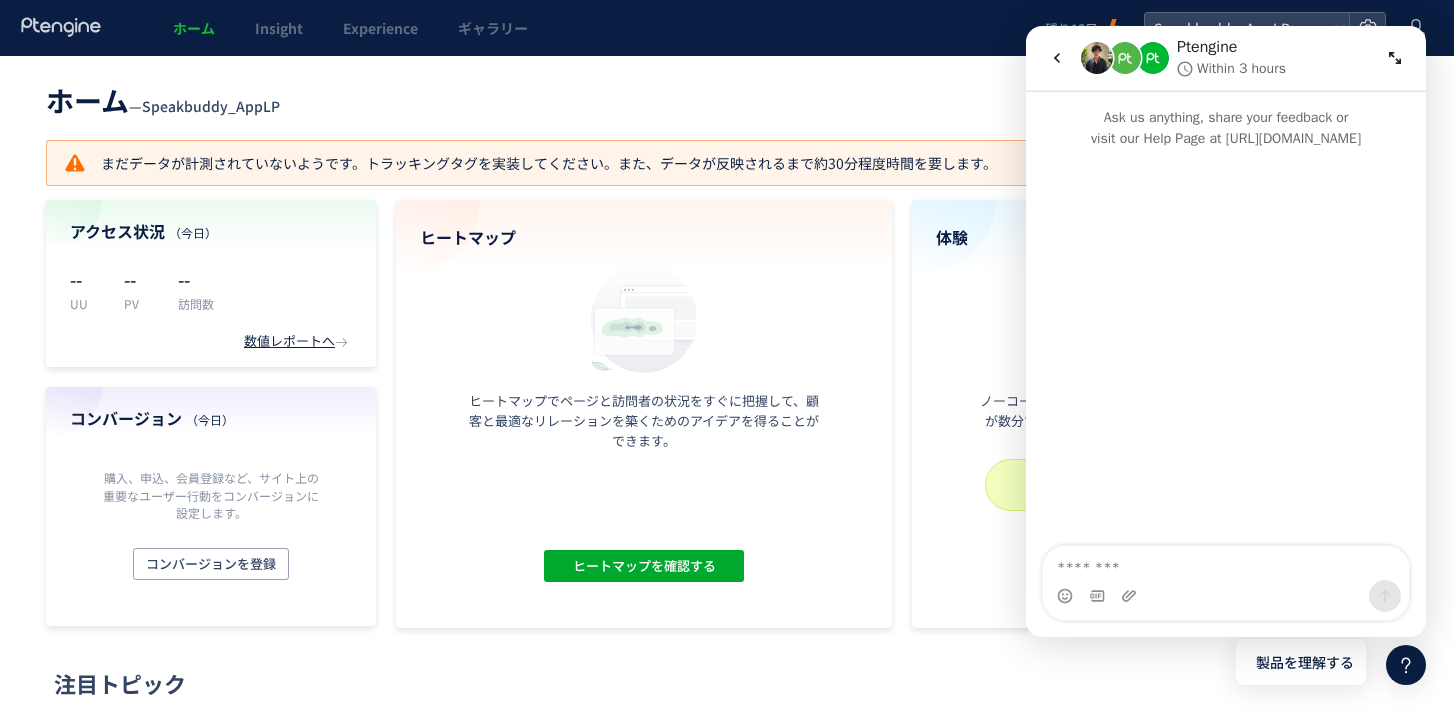 click on "ホーム Insight Experience ギャラリー" at bounding box center (522, 28) 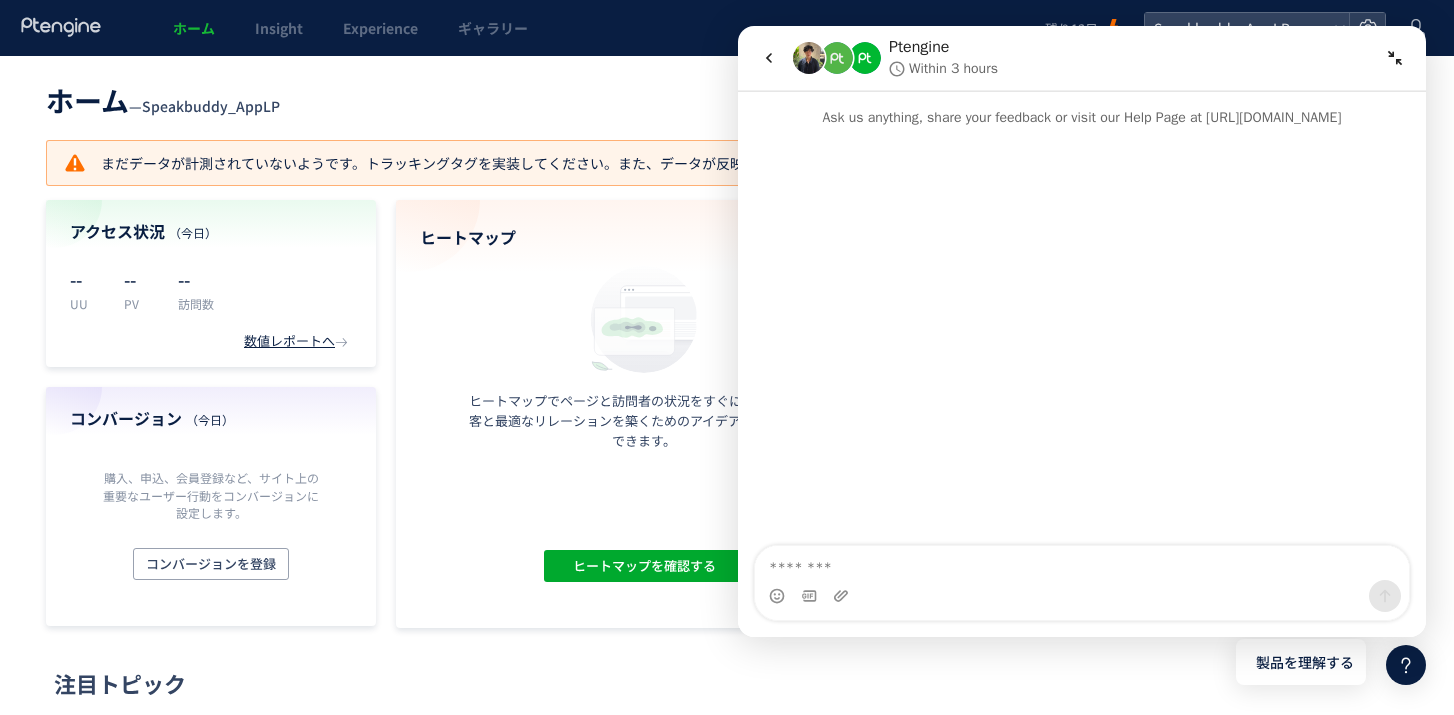 click at bounding box center [1395, 58] 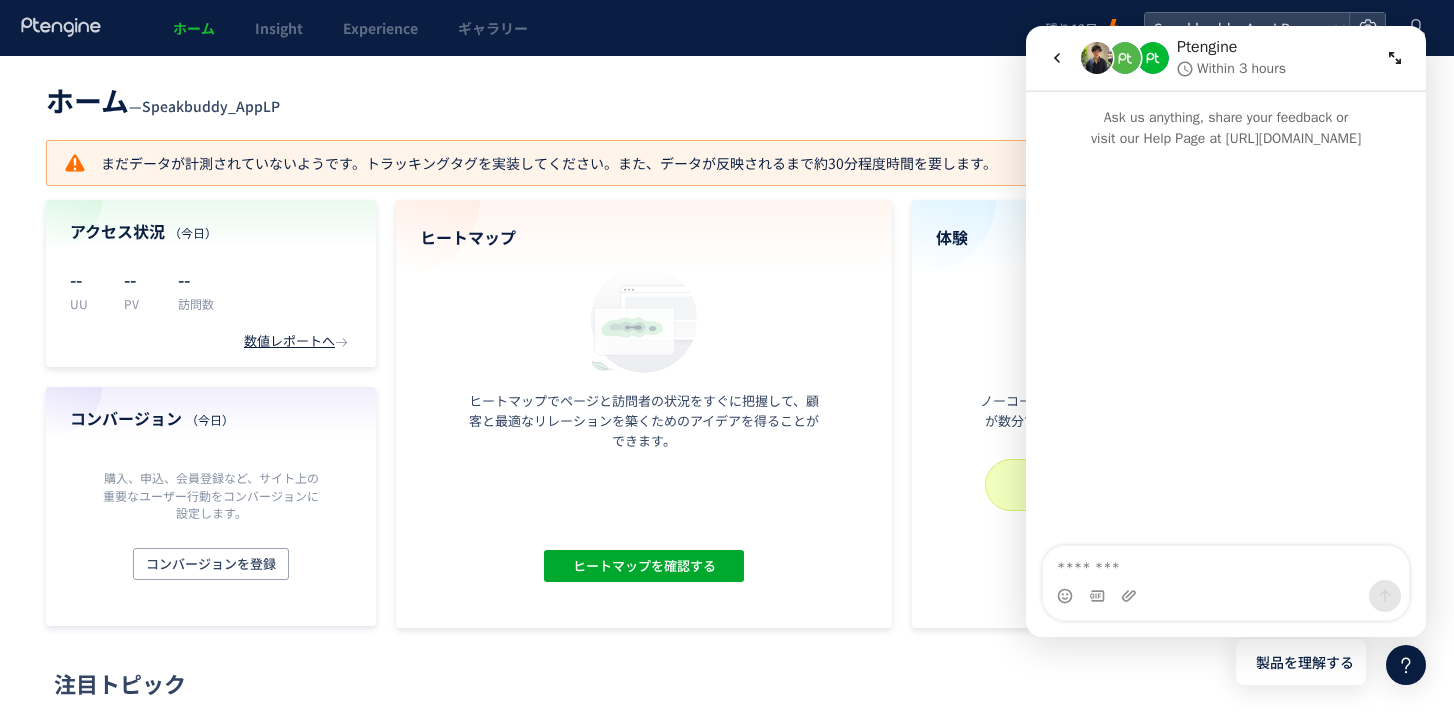 click 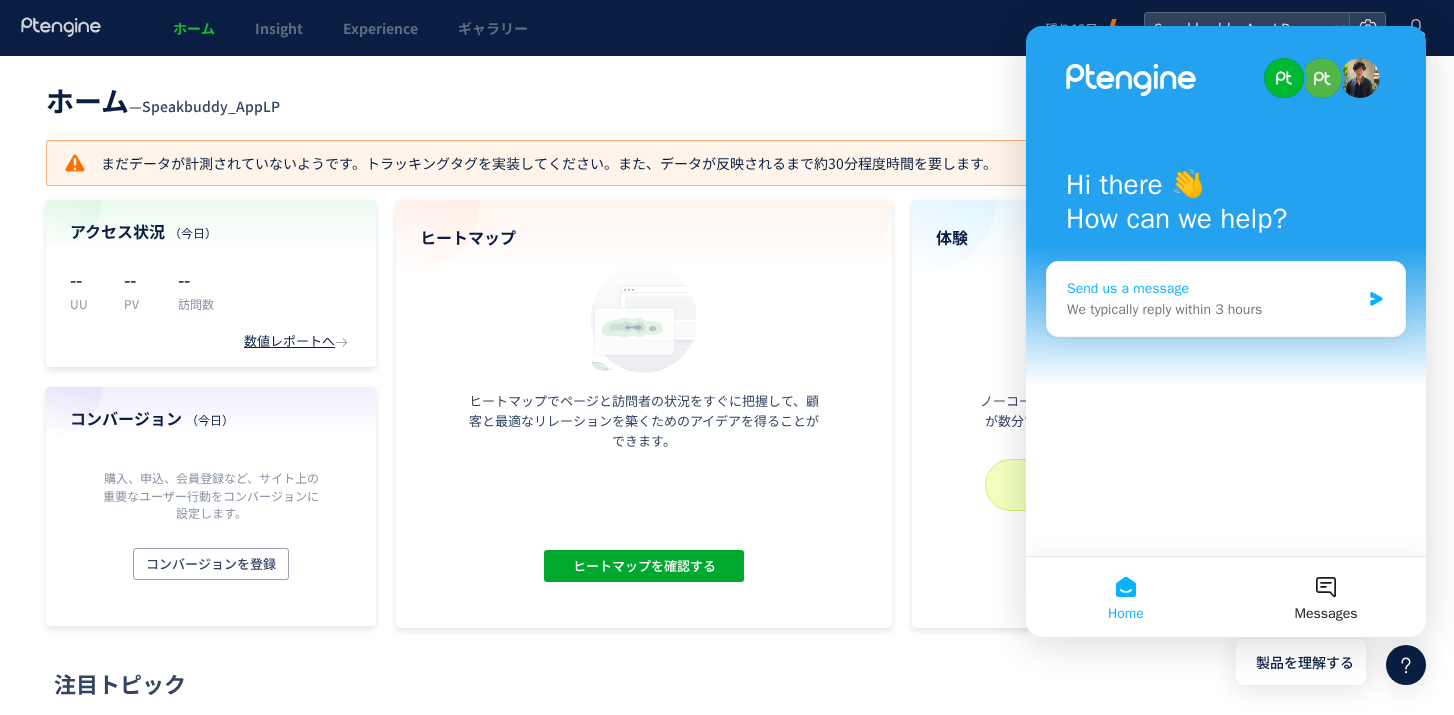 click on "Send us a message We typically reply within 3 hours" at bounding box center [1226, 299] 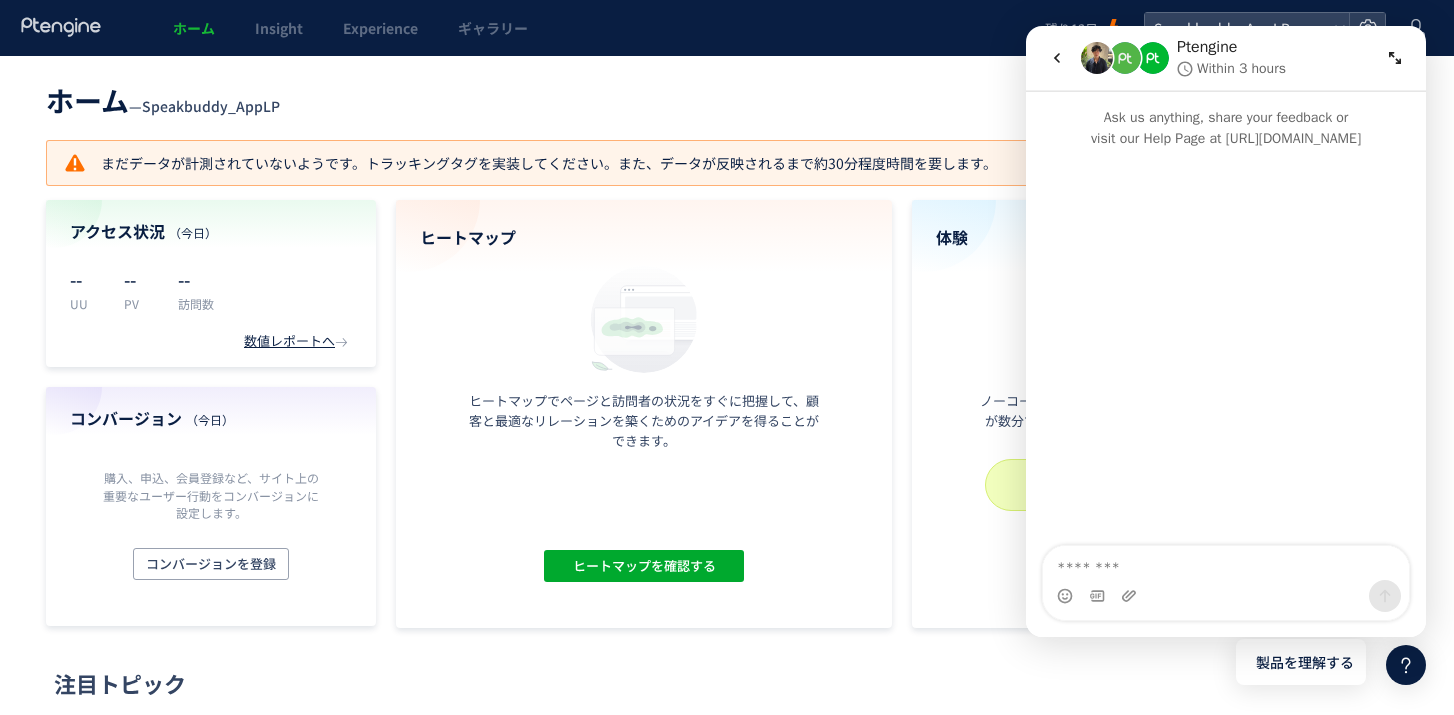 click on "ホーム  —  Speakbuddy_AppLP 現在のプラン： Free アップグレード  まだデータが計測されていないようです。トラッキングタグを実装してください。また、データが反映されるまで約30分程度時間を要します。  実装 アクセス状況 （今日） -- UU -- PV -- 訪問数 数値レポートへ  コンバージョン （今日） 購入、申込、会員登録など、サイト上の重要なユーザー行動をコンバージョンに設定します。 コンバージョンを登録 ヒートマップ ヒートマップでページと訪問者の状況をすぐに把握して、顧客と最適なリレーションを築くためのアイデアを得ることができます。 ヒートマップを確認する 体験 ノーコードでページ編集、ポップアップ作成、A/Bテスト実施が数分でできます。継続的にコンバージョン率を向上させることができます。 Ptengineでは既に18,000以上の体験" 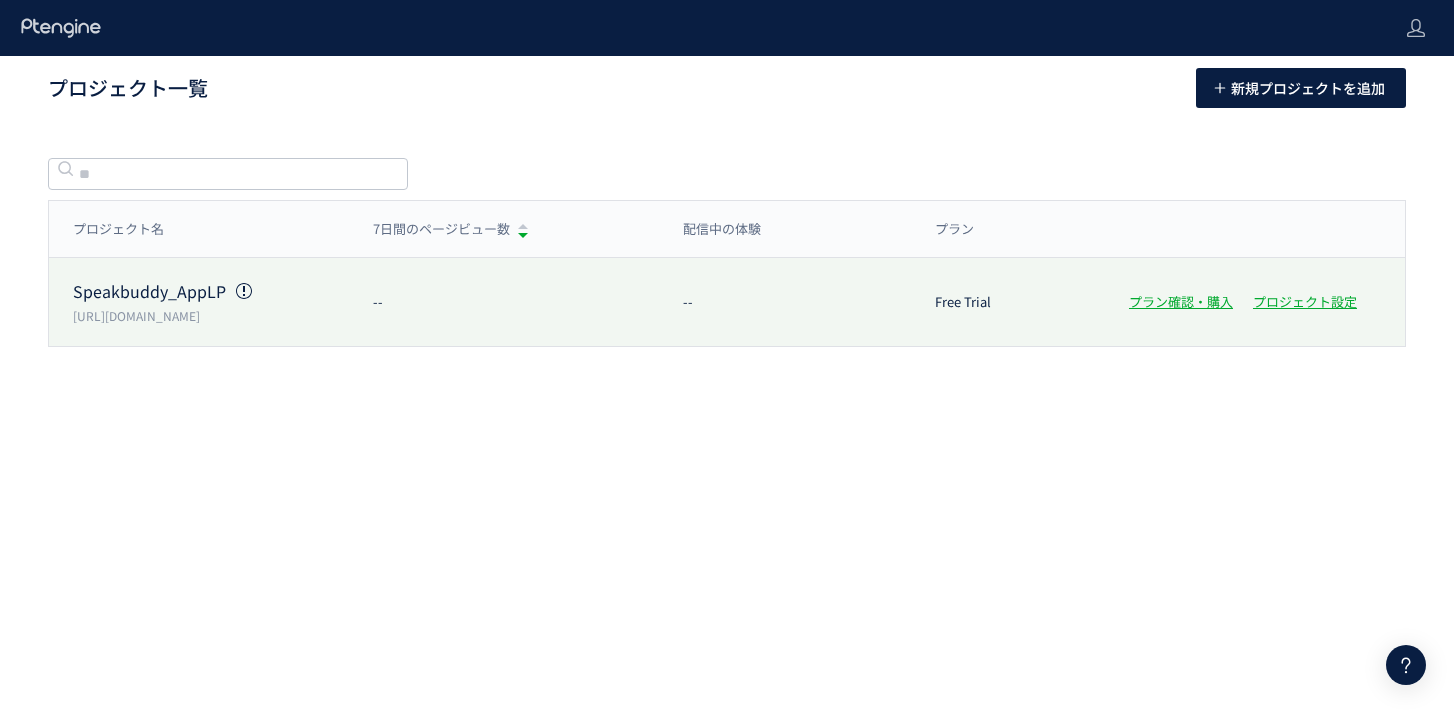 scroll, scrollTop: 0, scrollLeft: 0, axis: both 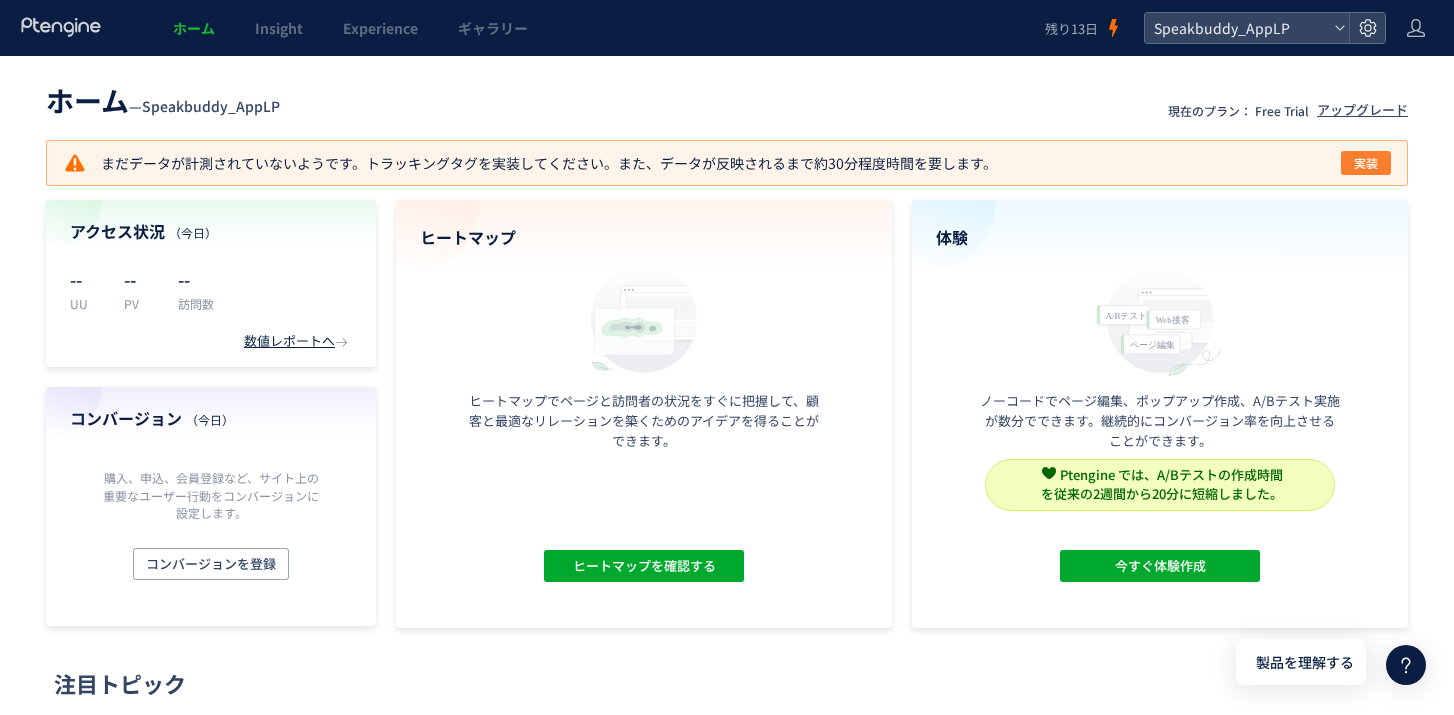 click on "実装" at bounding box center [1366, 163] 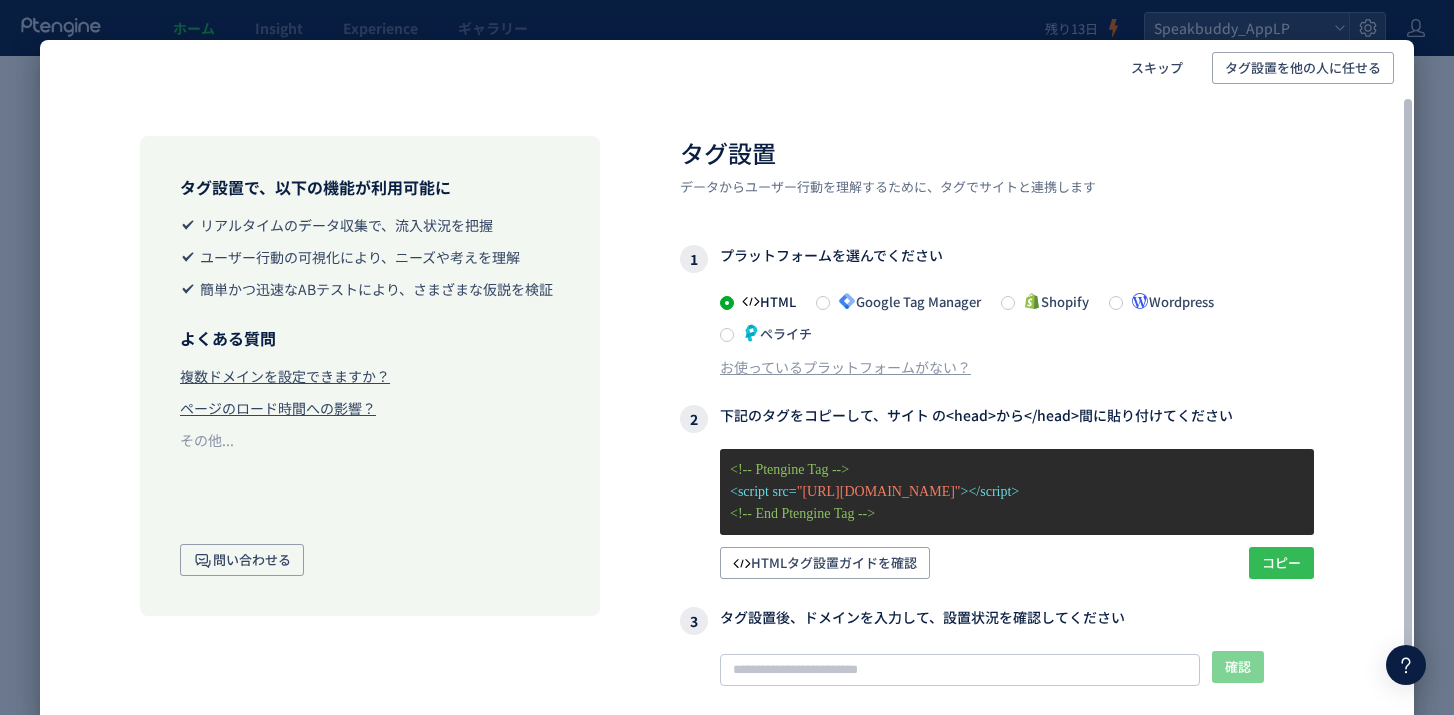 click on "コピー" at bounding box center [1281, 563] 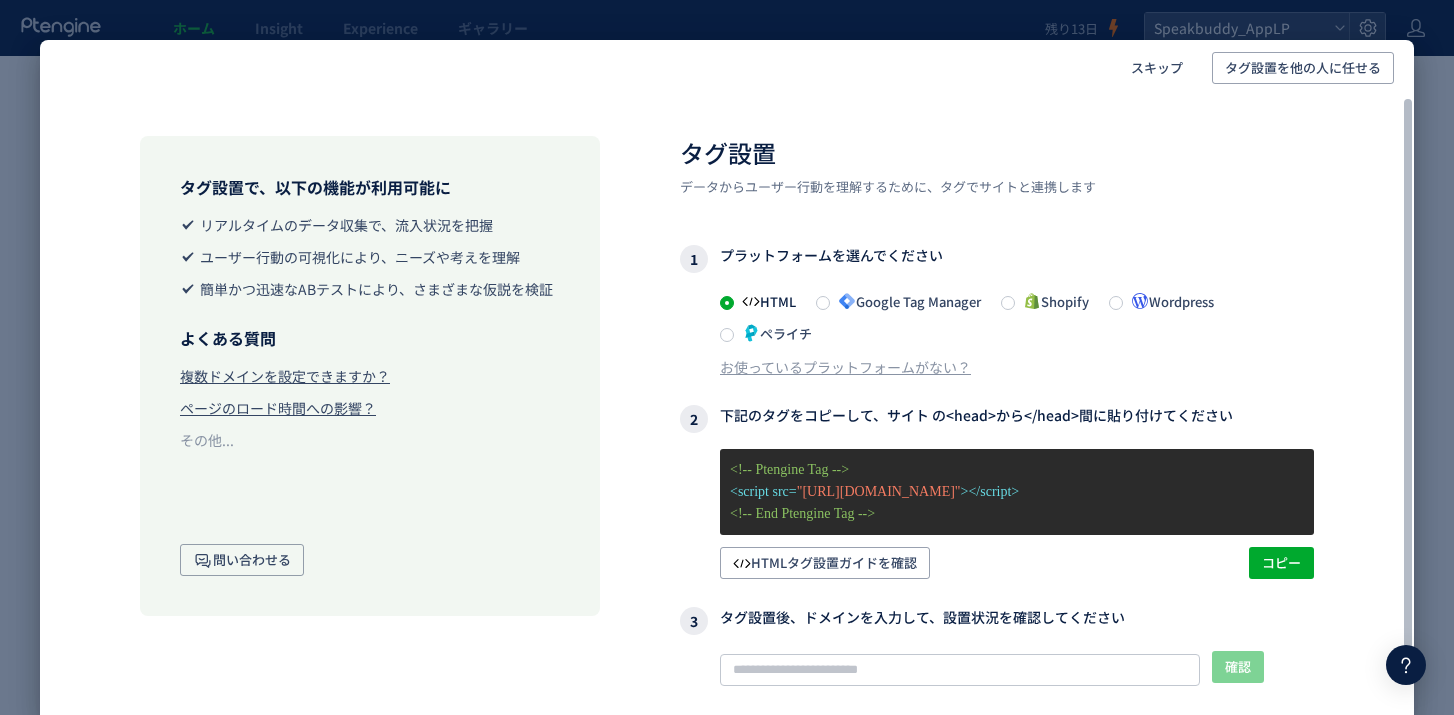 drag, startPoint x: 946, startPoint y: 417, endPoint x: 1237, endPoint y: 408, distance: 291.13913 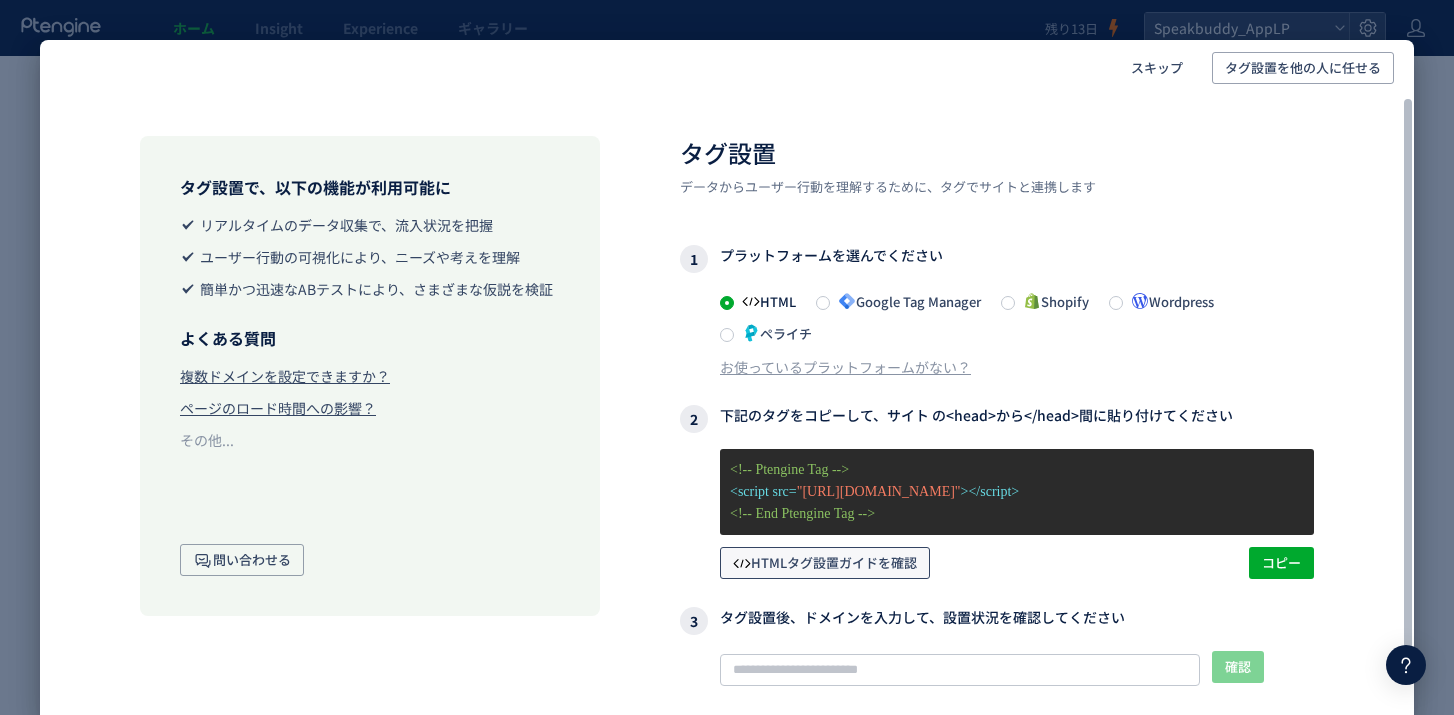 click on "HTMLタグ設置ガイドを確認" at bounding box center [825, 563] 